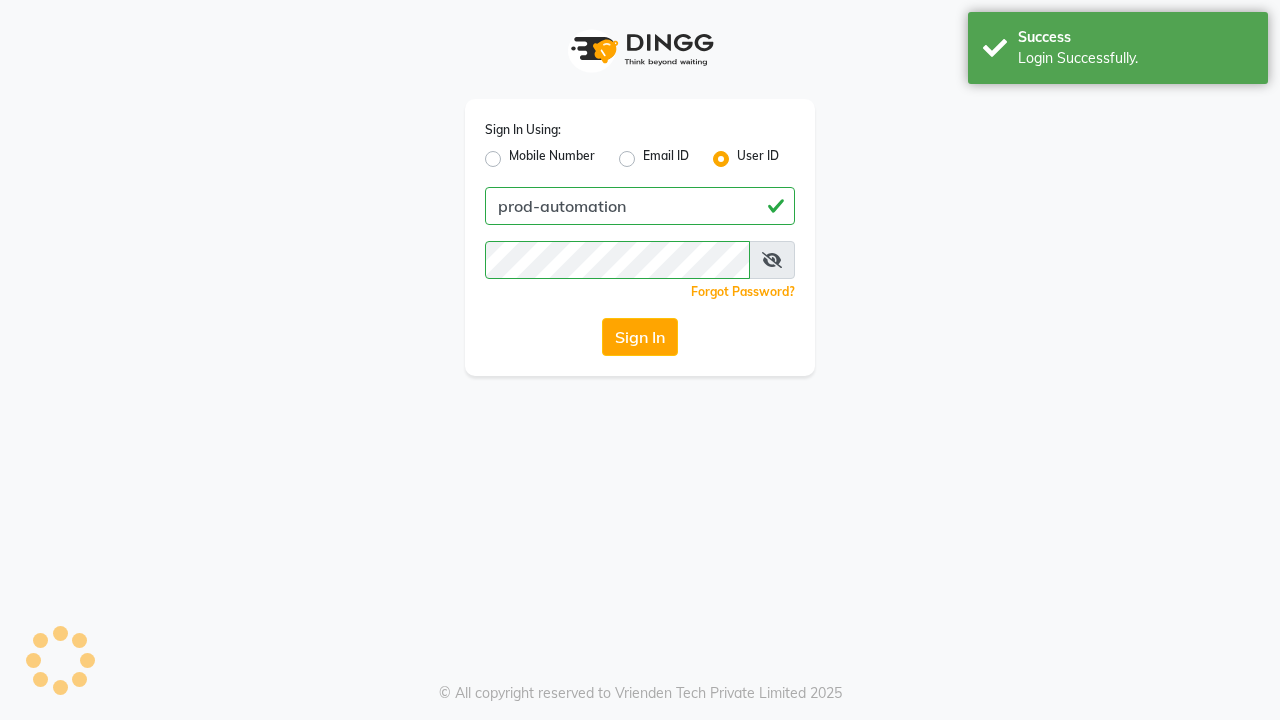 scroll, scrollTop: 0, scrollLeft: 0, axis: both 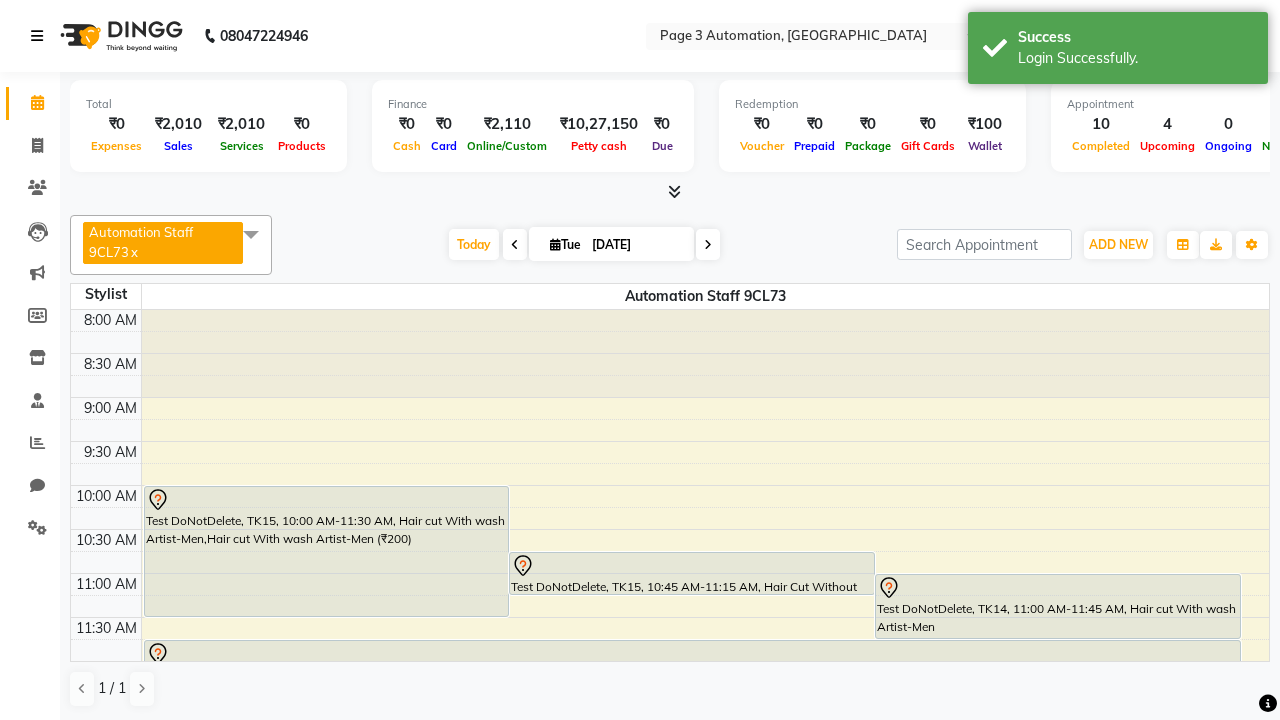 click at bounding box center (37, 36) 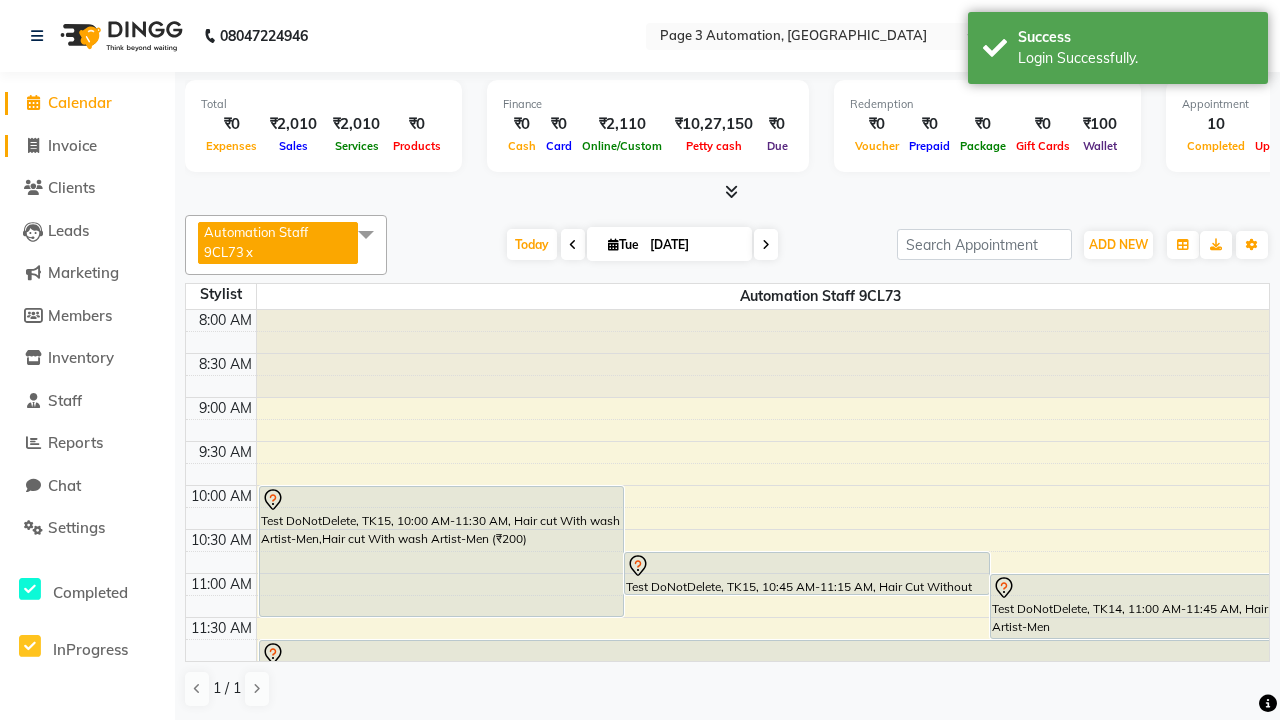 click on "Invoice" 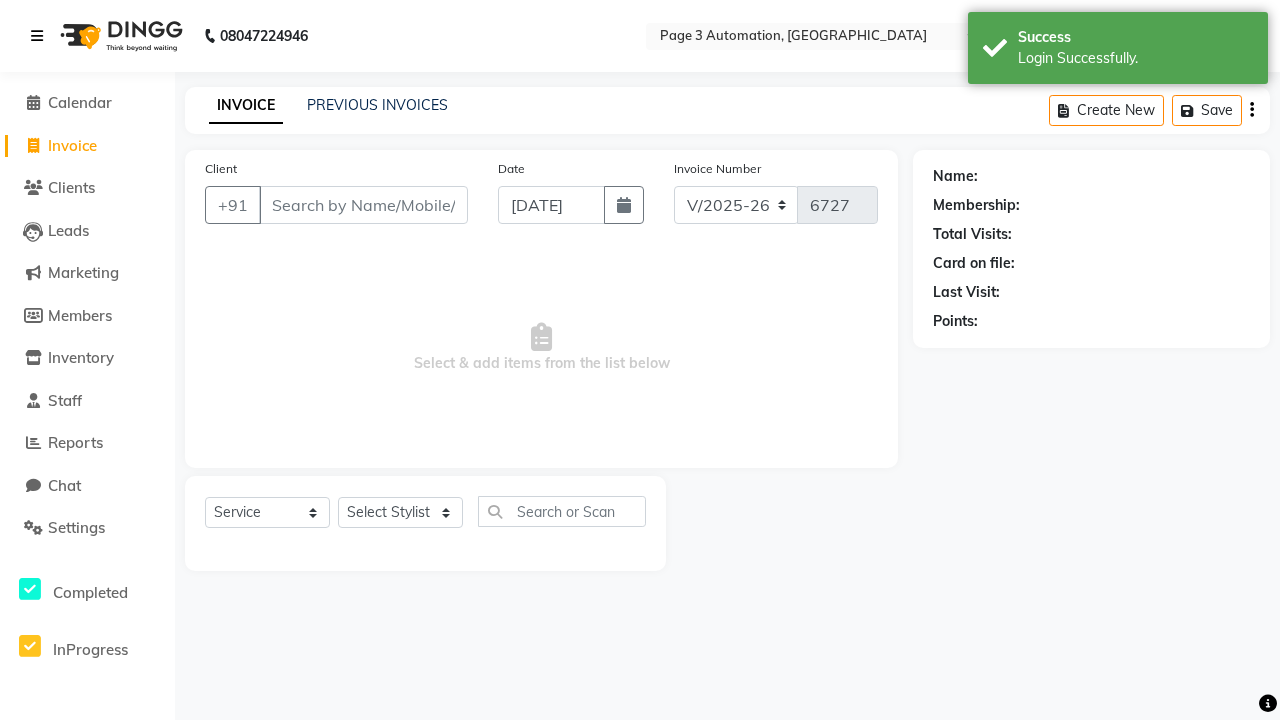 click at bounding box center [37, 36] 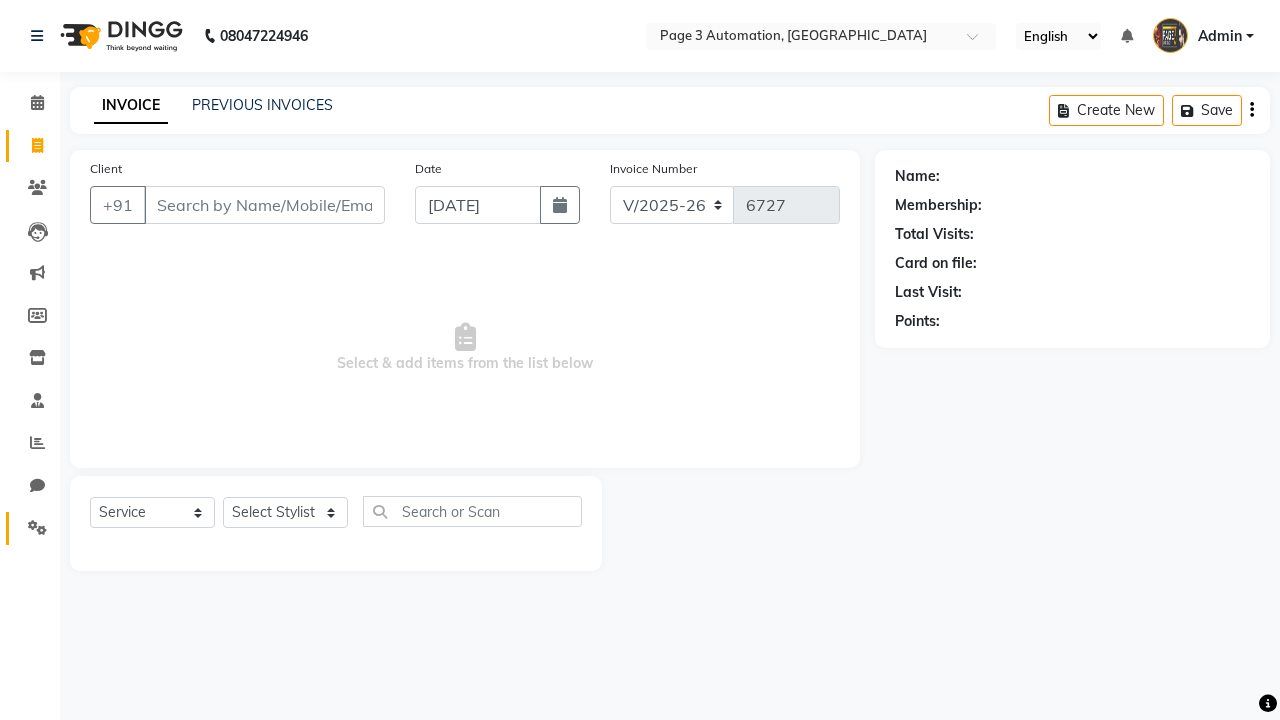 click 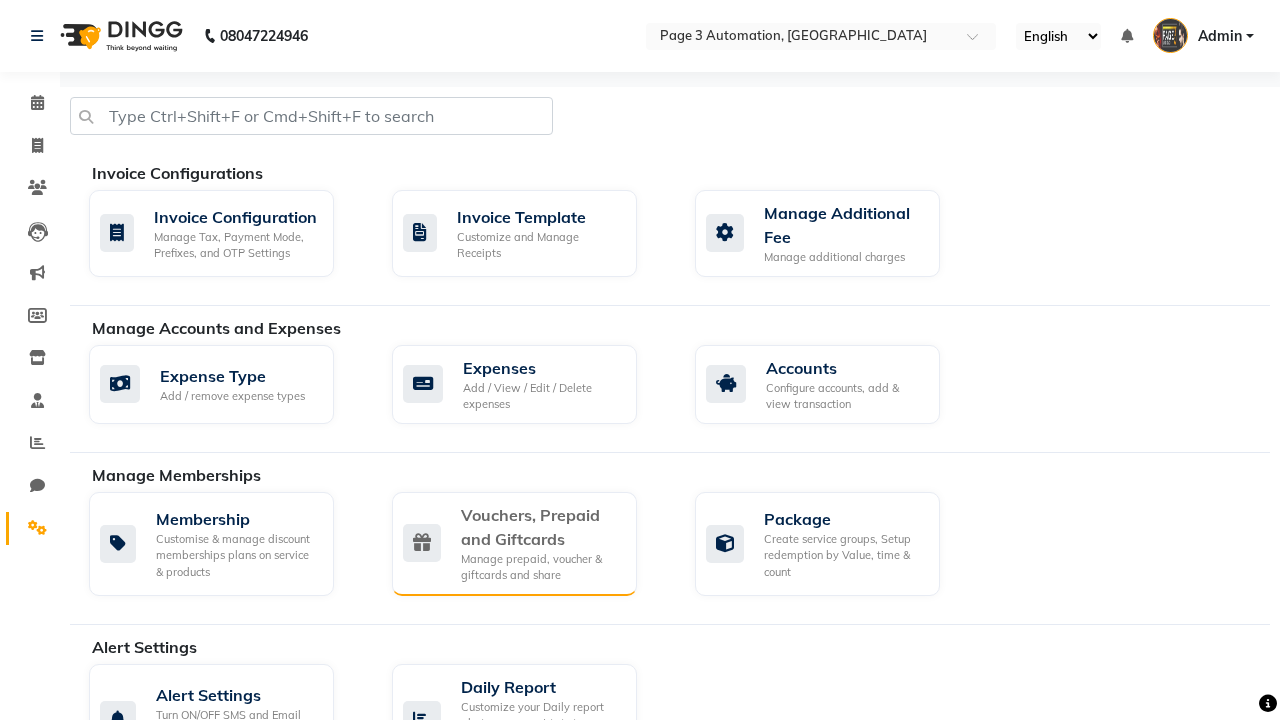click on "Vouchers, Prepaid and Giftcards" 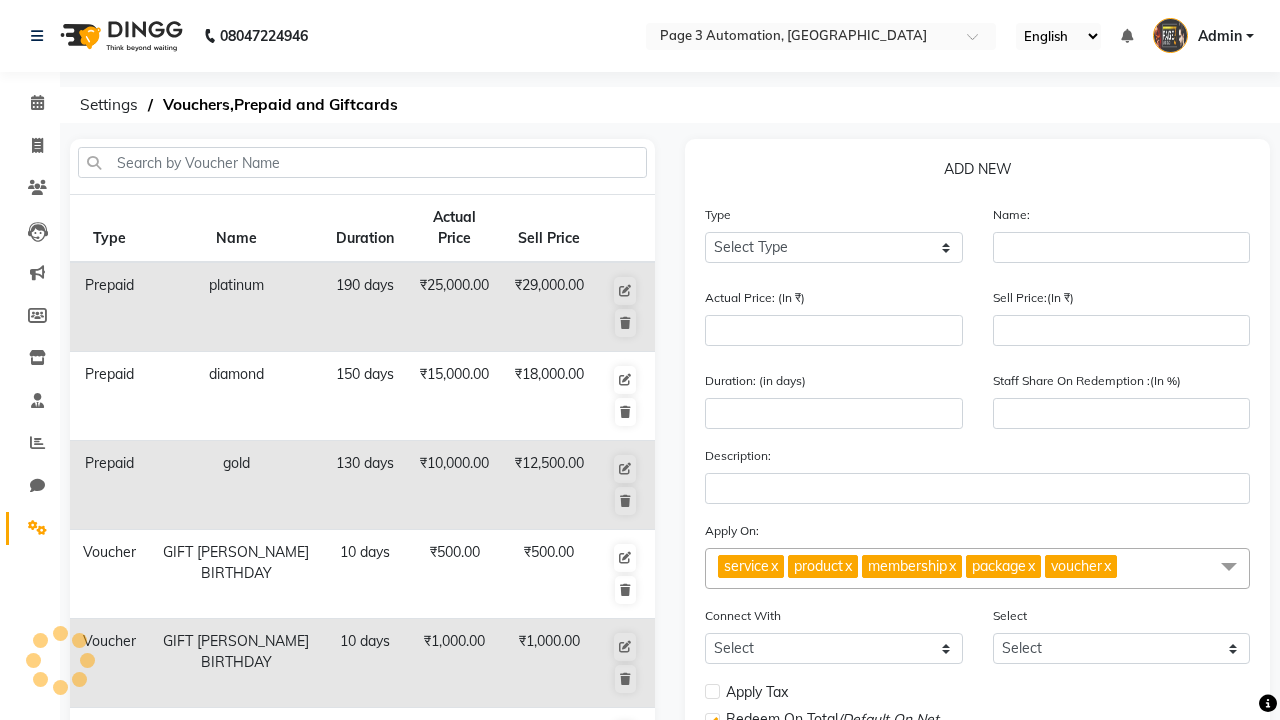 select on "G" 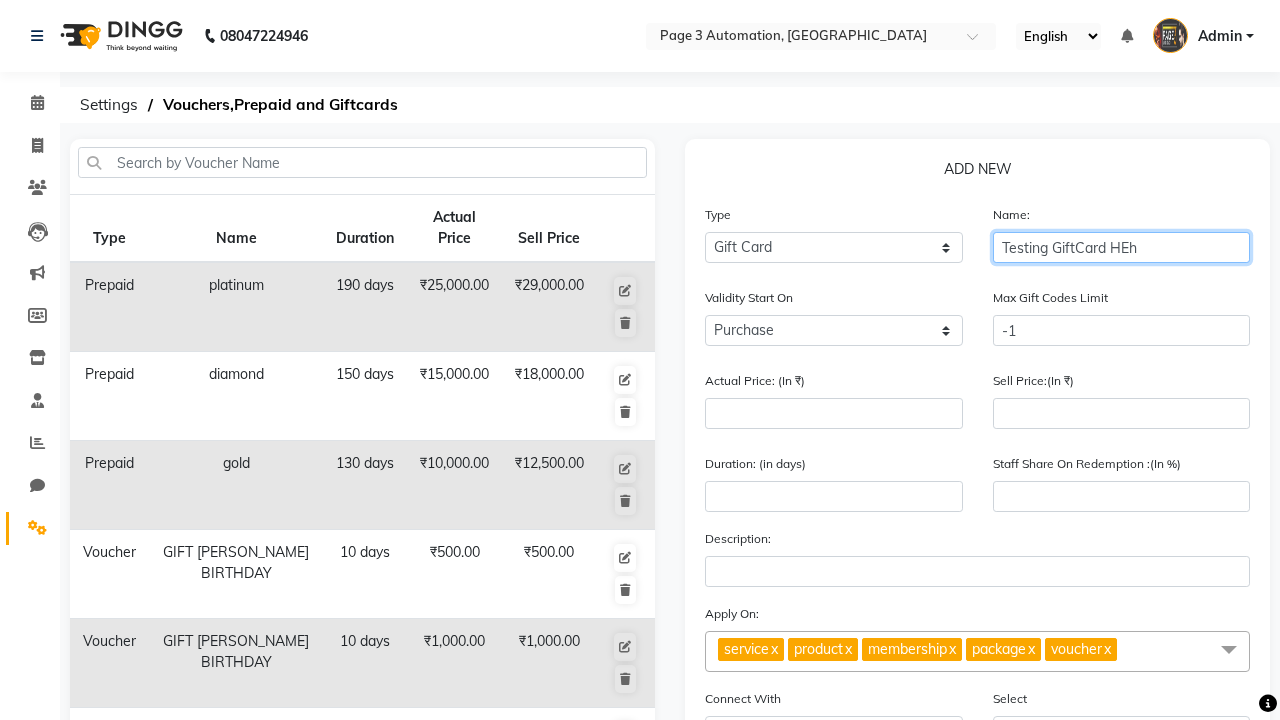 type on "Testing GiftCard HEh" 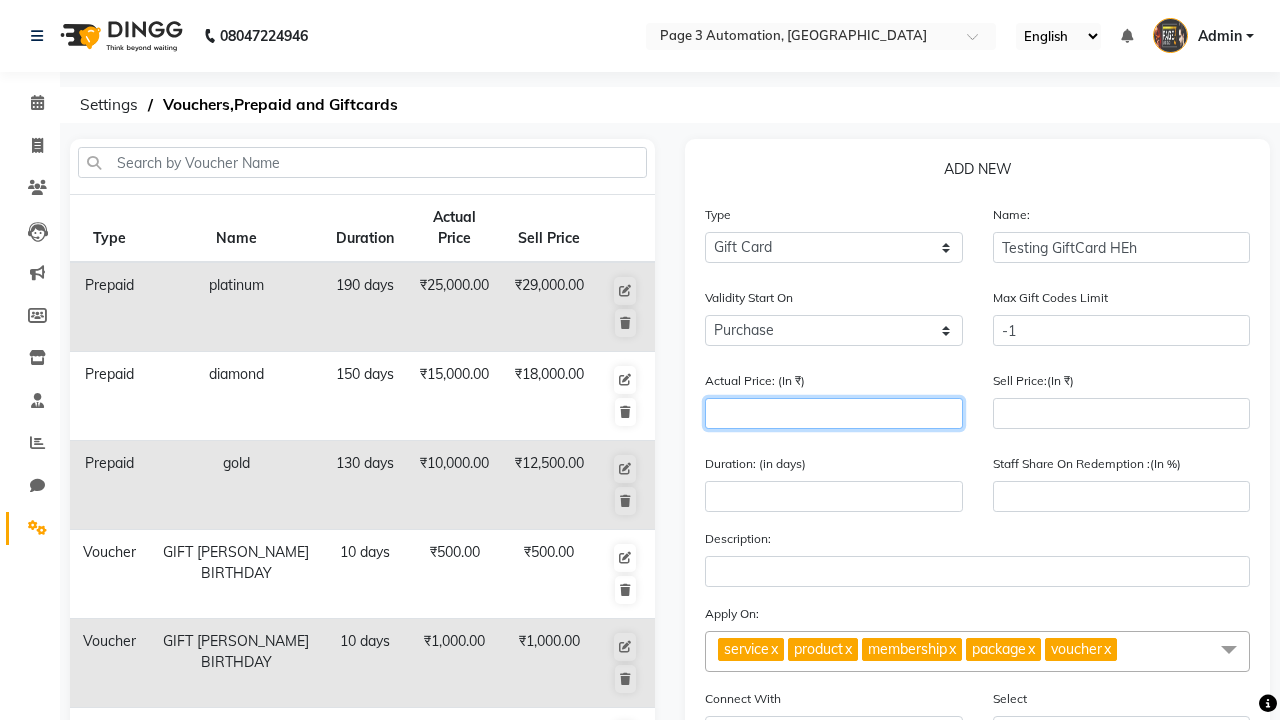 type on "1000" 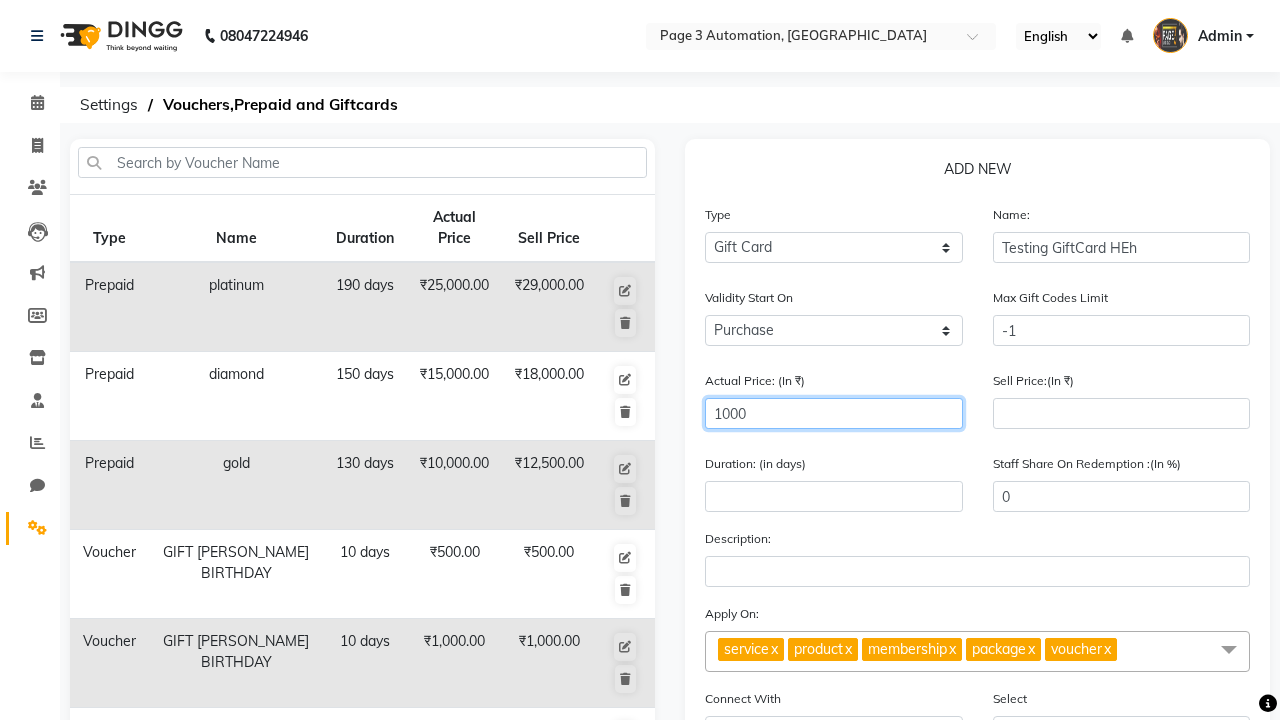 type on "1000" 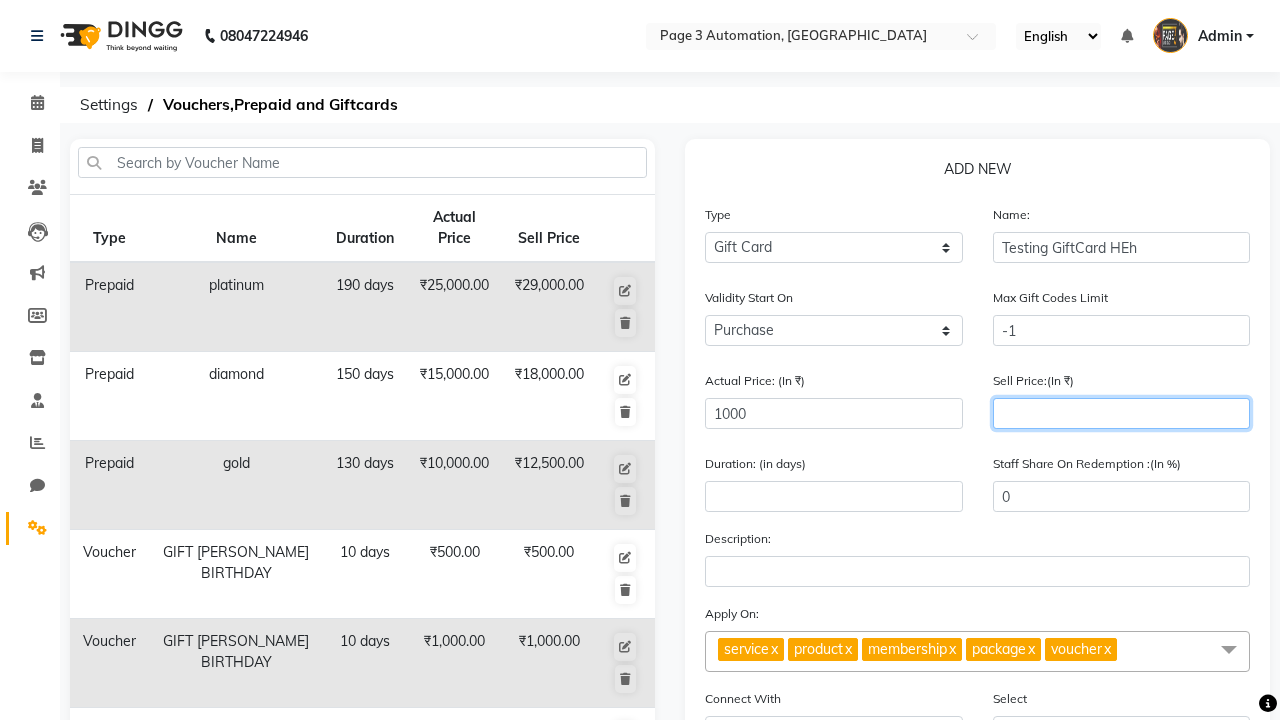 type on "900" 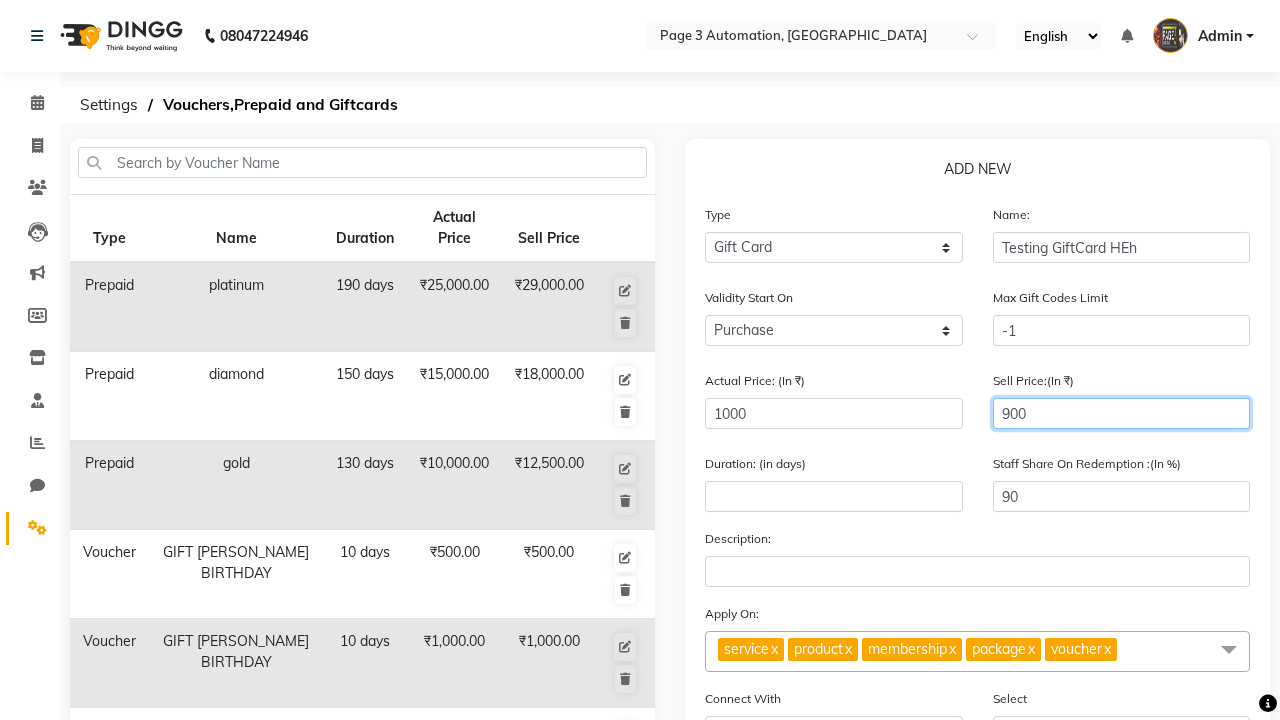 type on "900" 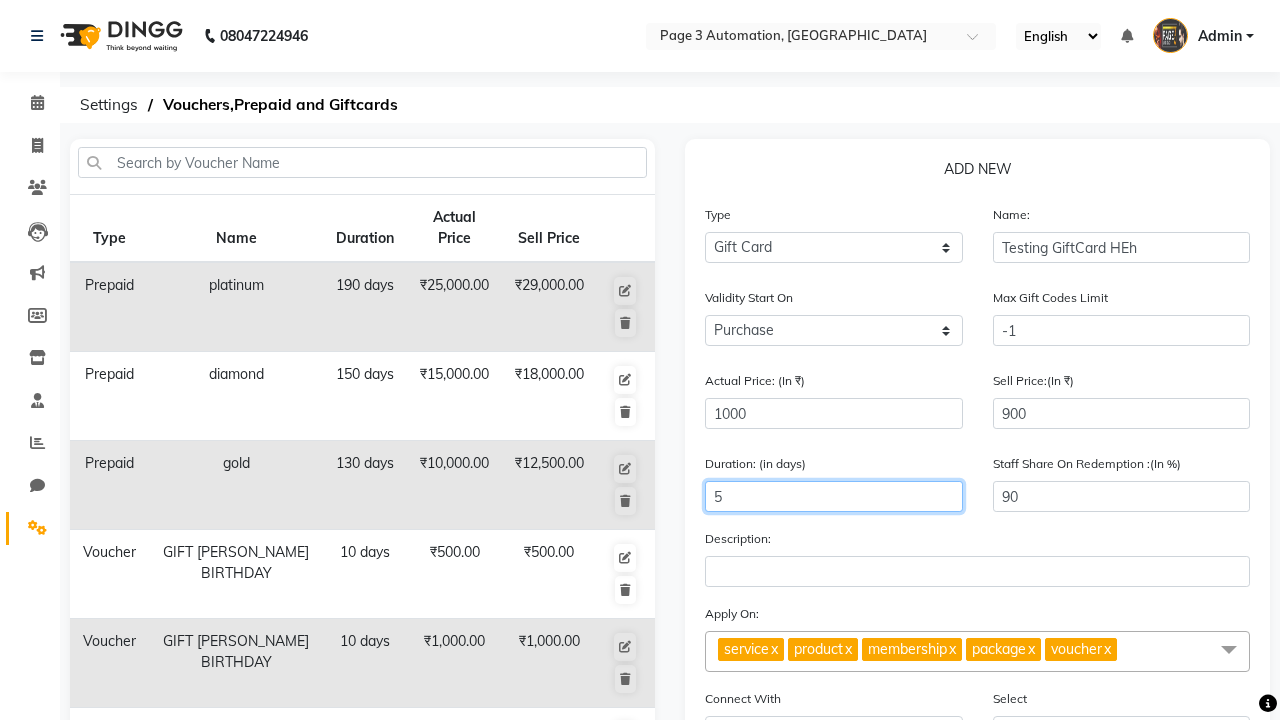 type on "5" 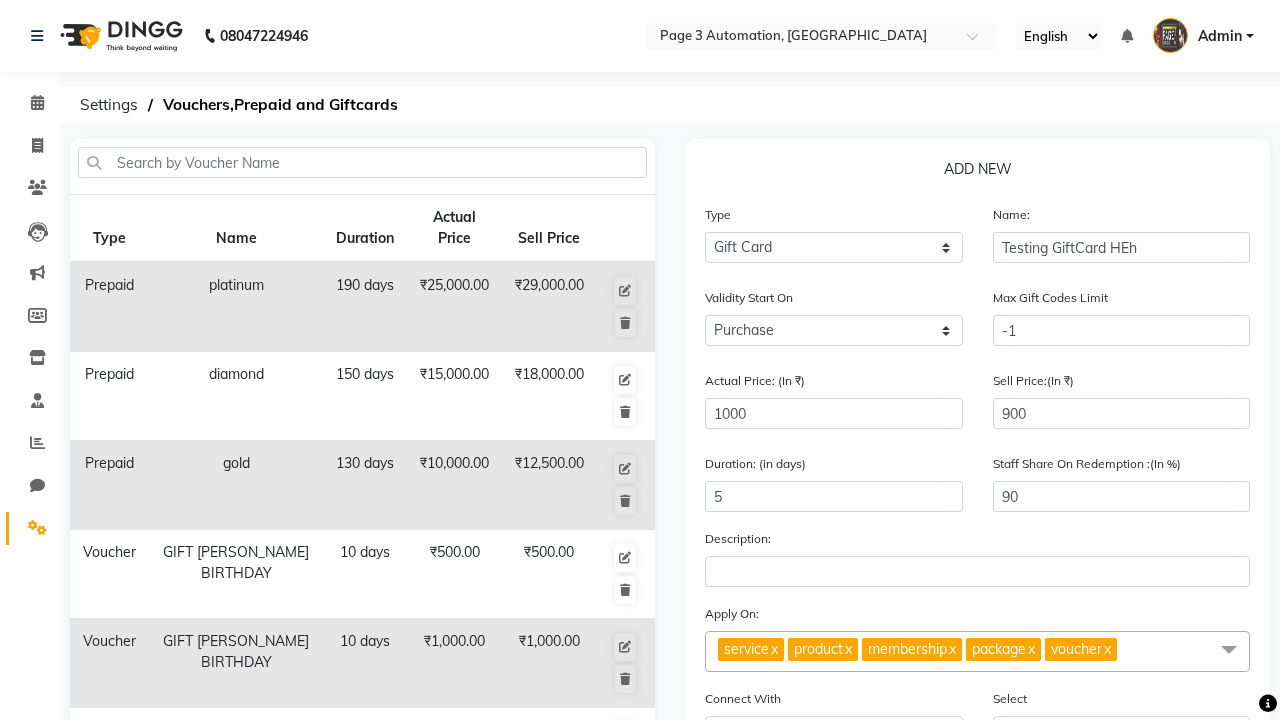click on "Save" 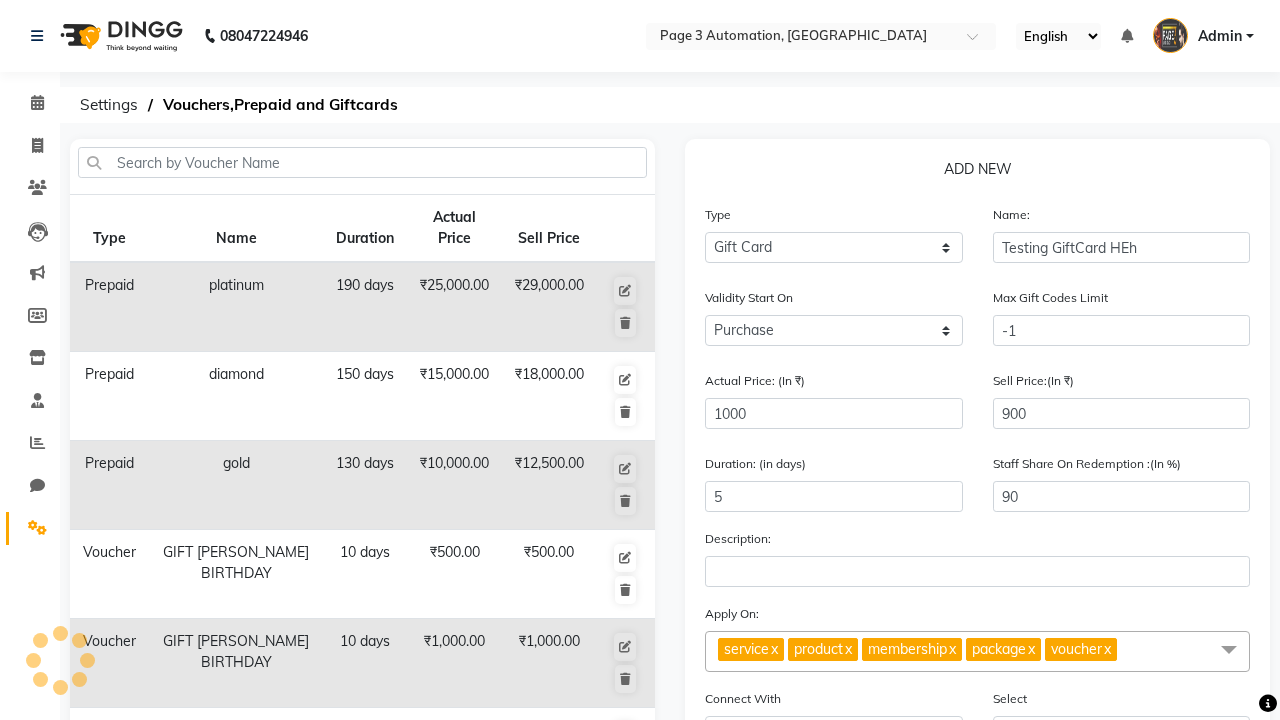 select 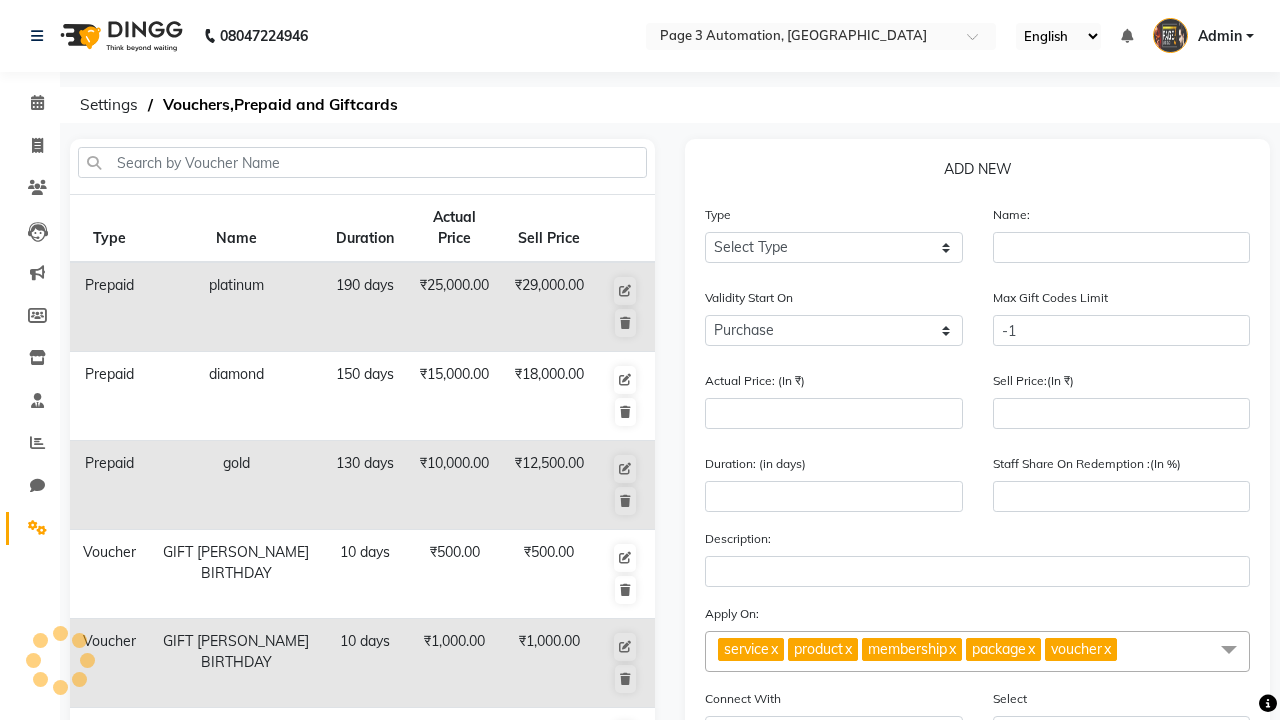 scroll, scrollTop: 522, scrollLeft: 0, axis: vertical 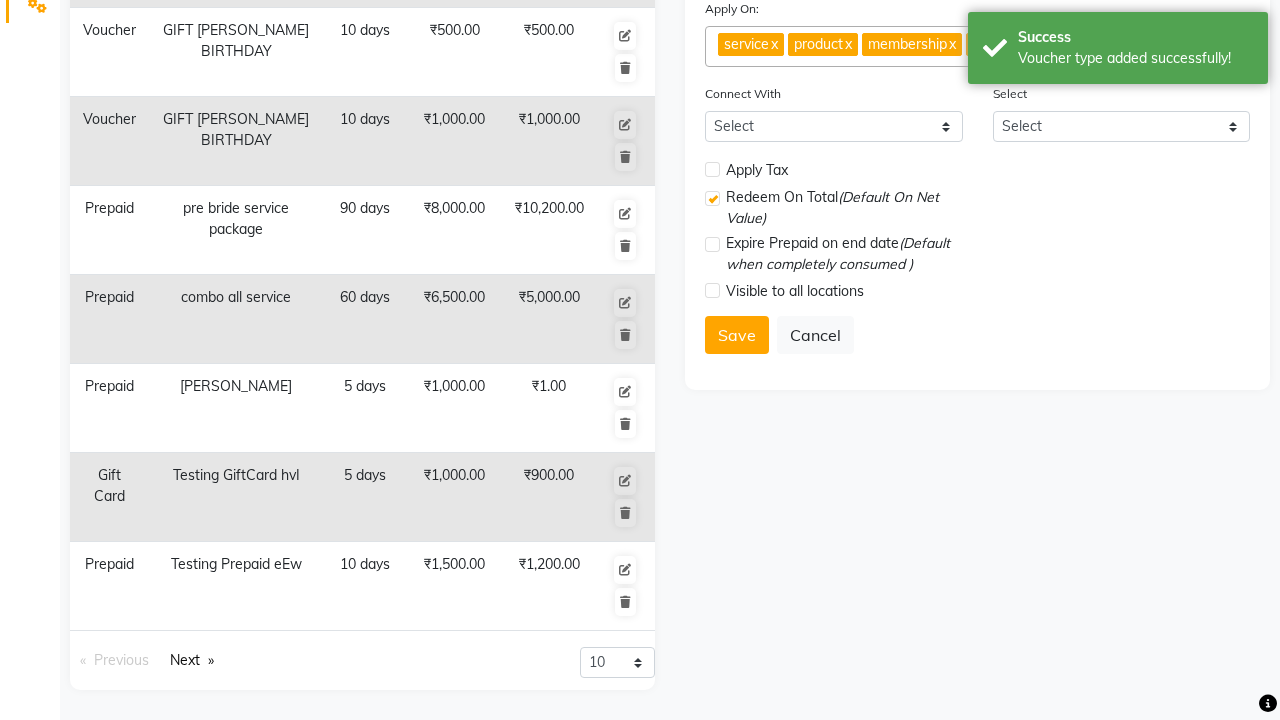 click on "Voucher type added successfully!" at bounding box center (1135, 58) 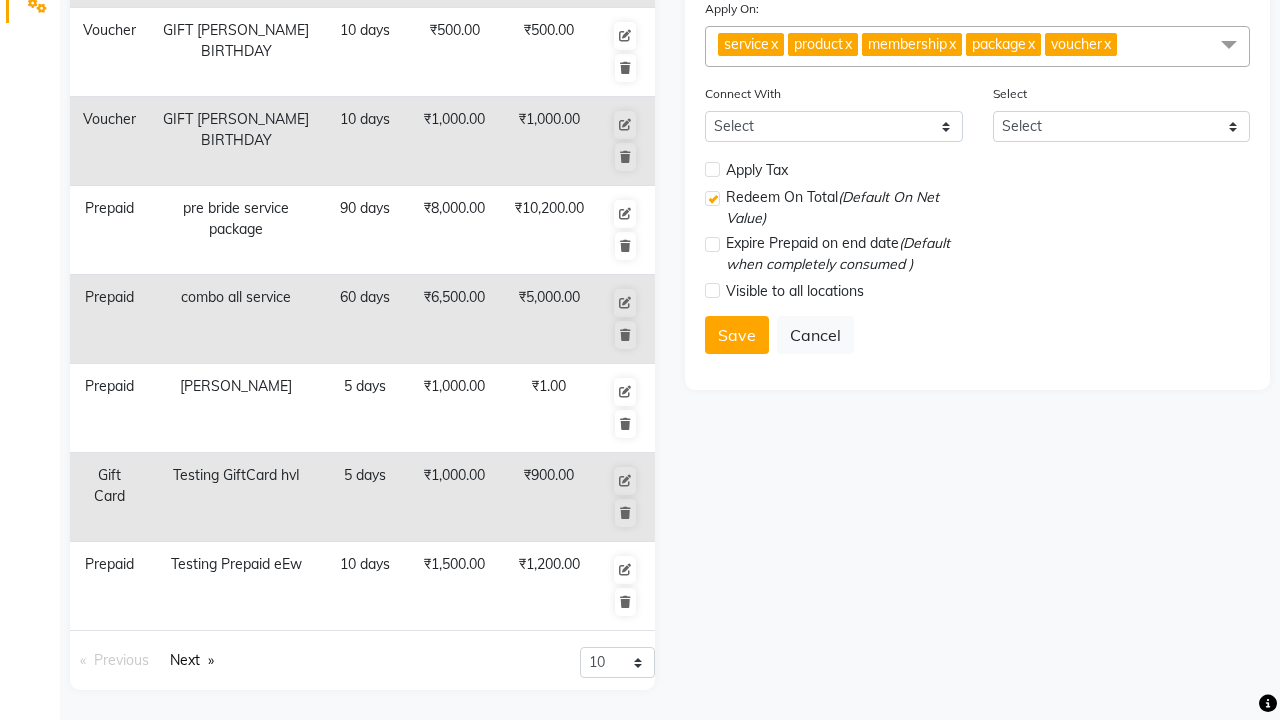 click at bounding box center (37, -486) 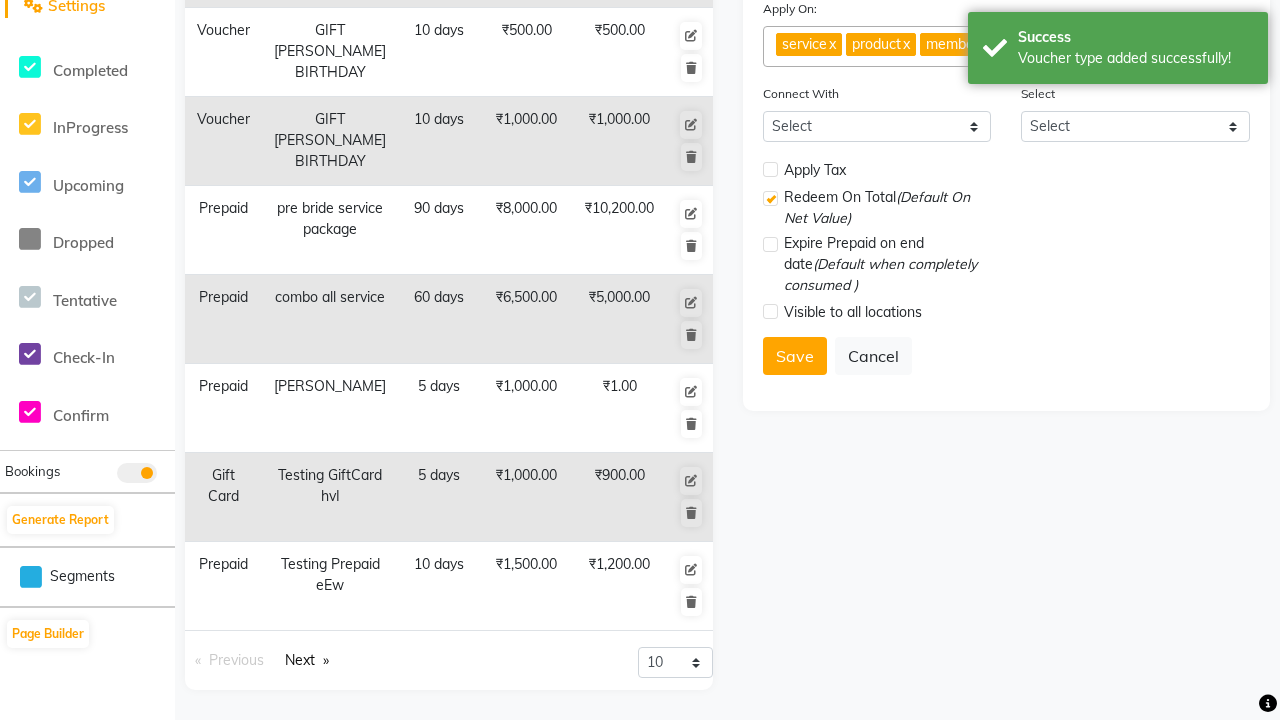 scroll, scrollTop: 0, scrollLeft: 0, axis: both 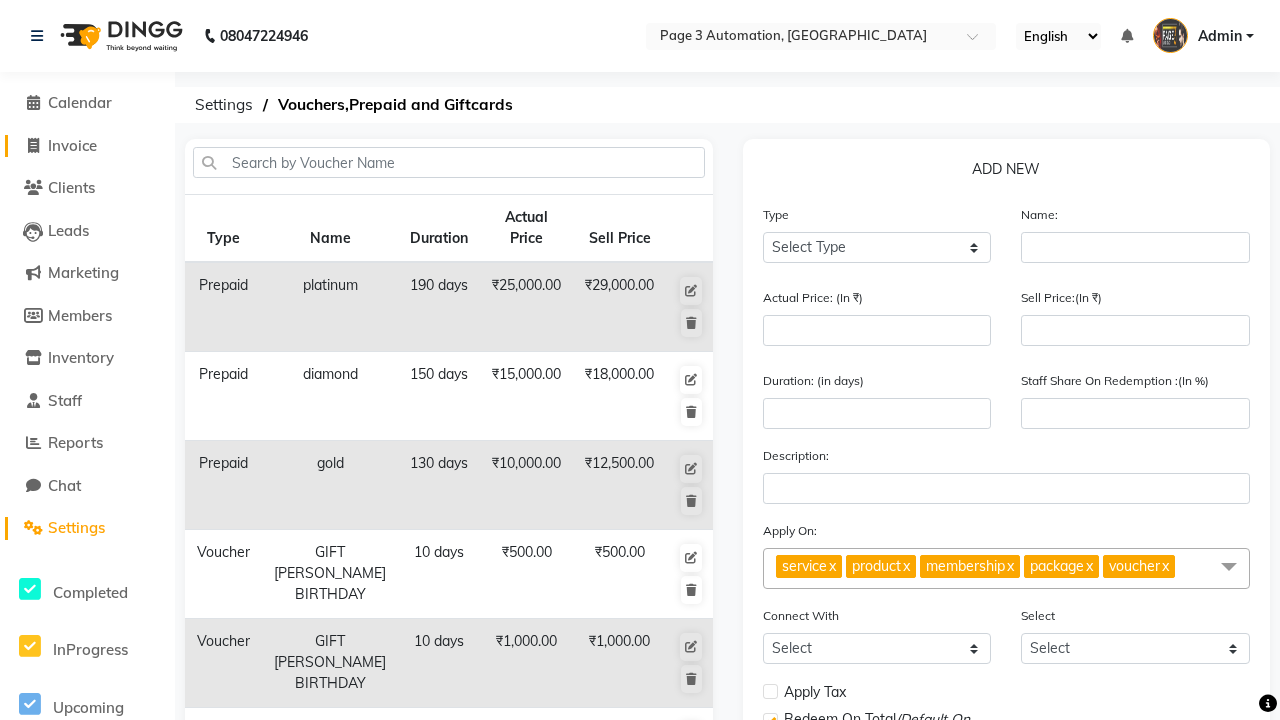 click on "Invoice" 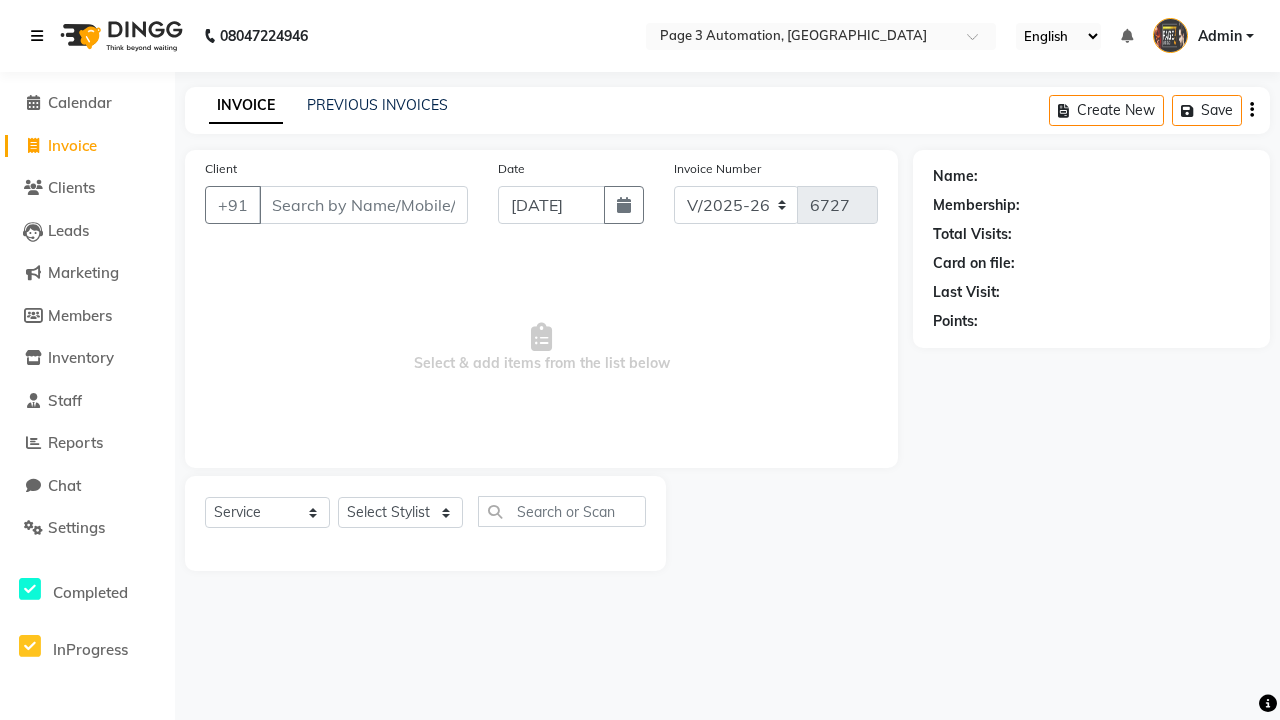 click at bounding box center (37, 36) 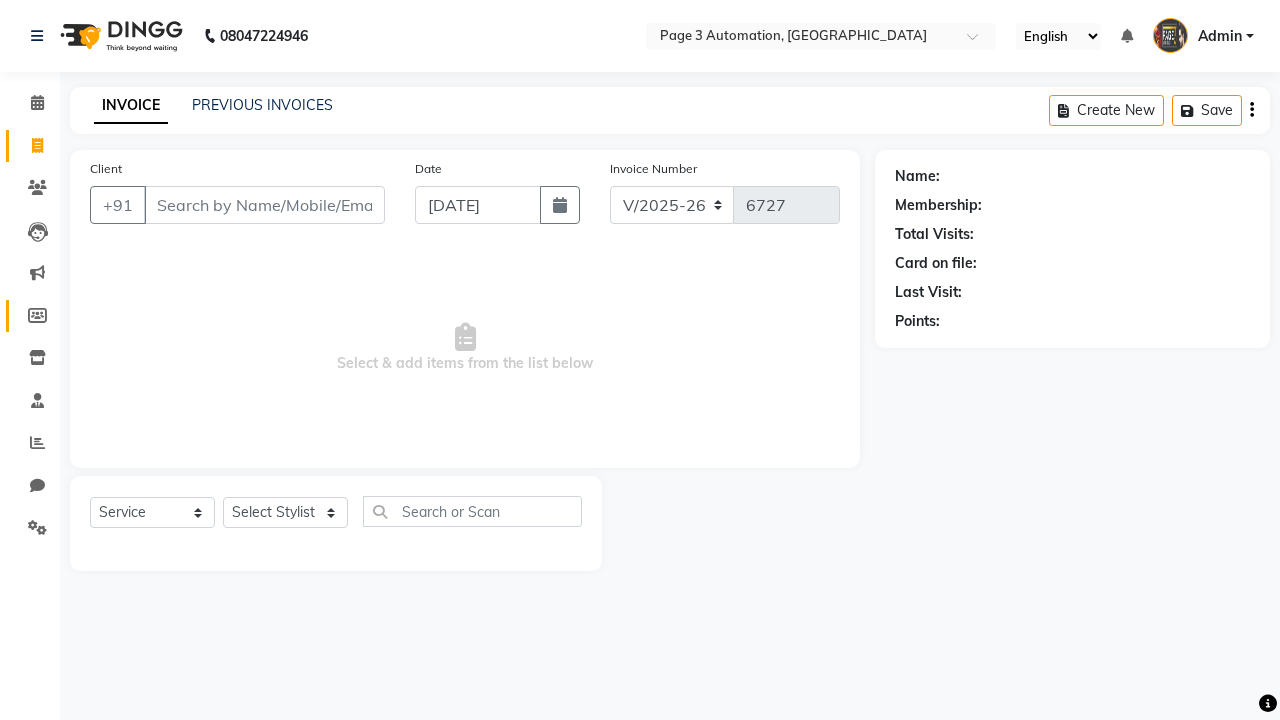 click 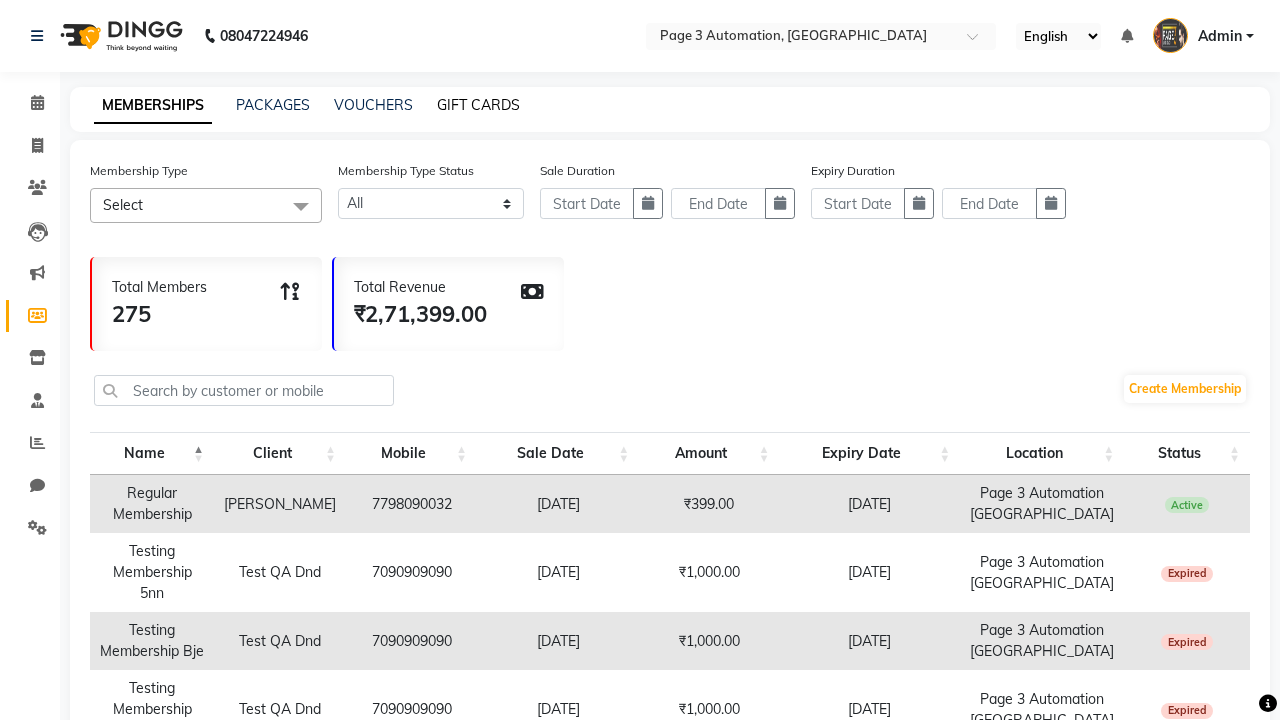 click on "GIFT CARDS" 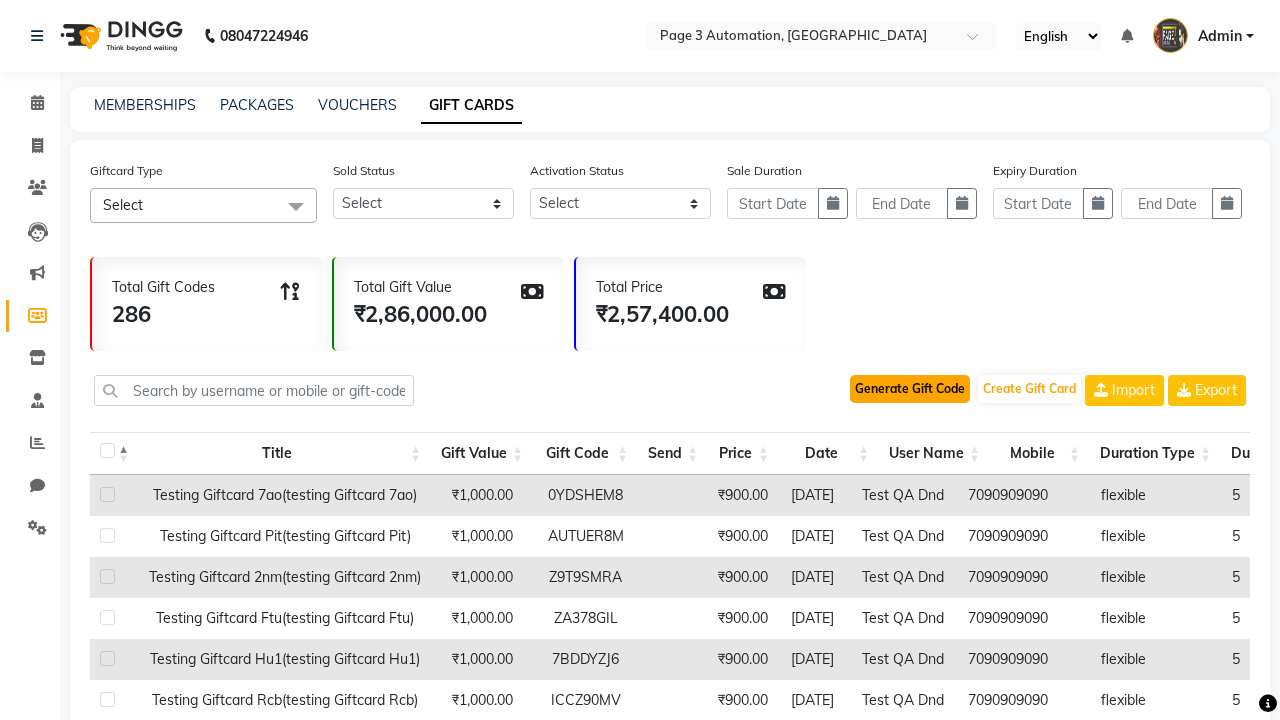 click on "Generate Gift Code" 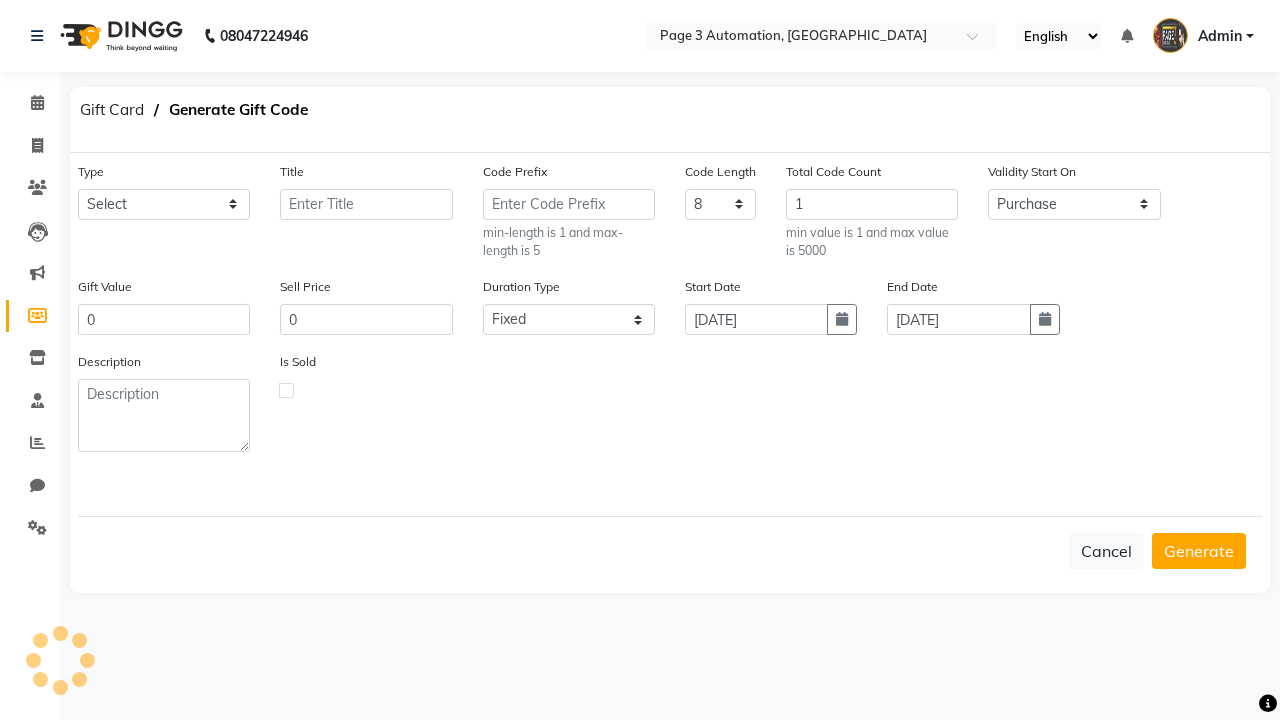 select on "23266" 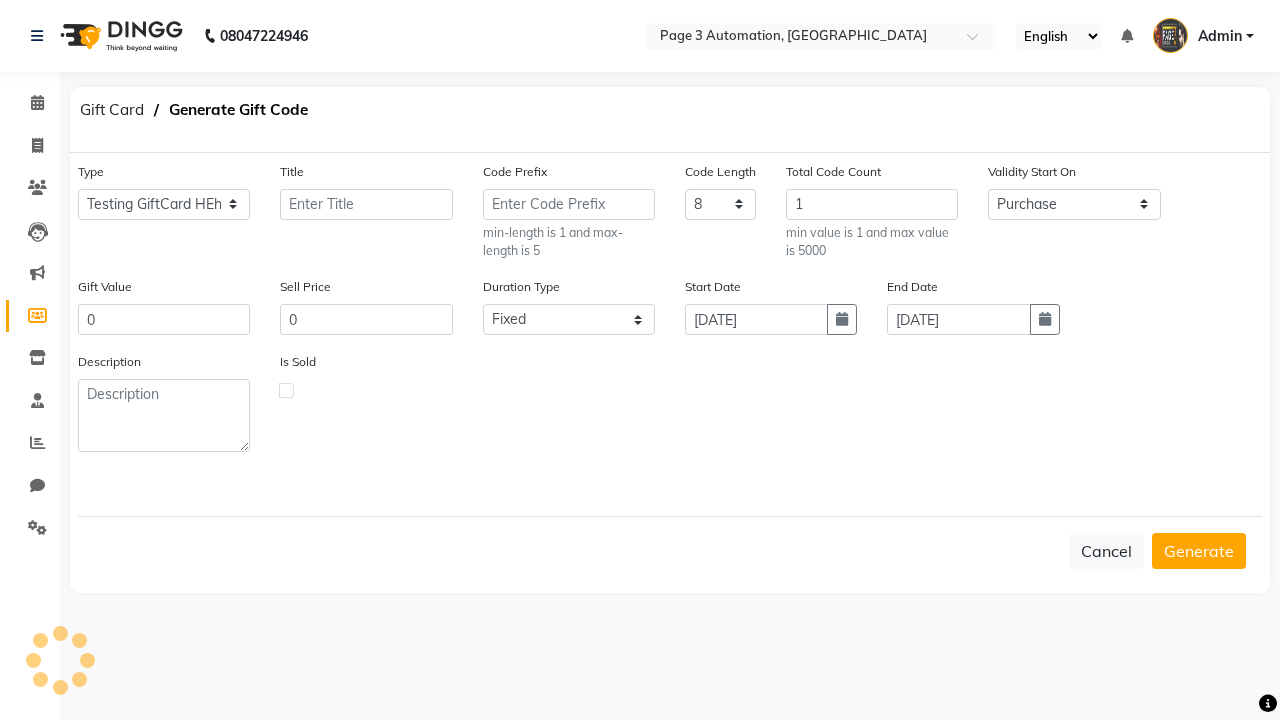 type on "Testing GiftCard HEh" 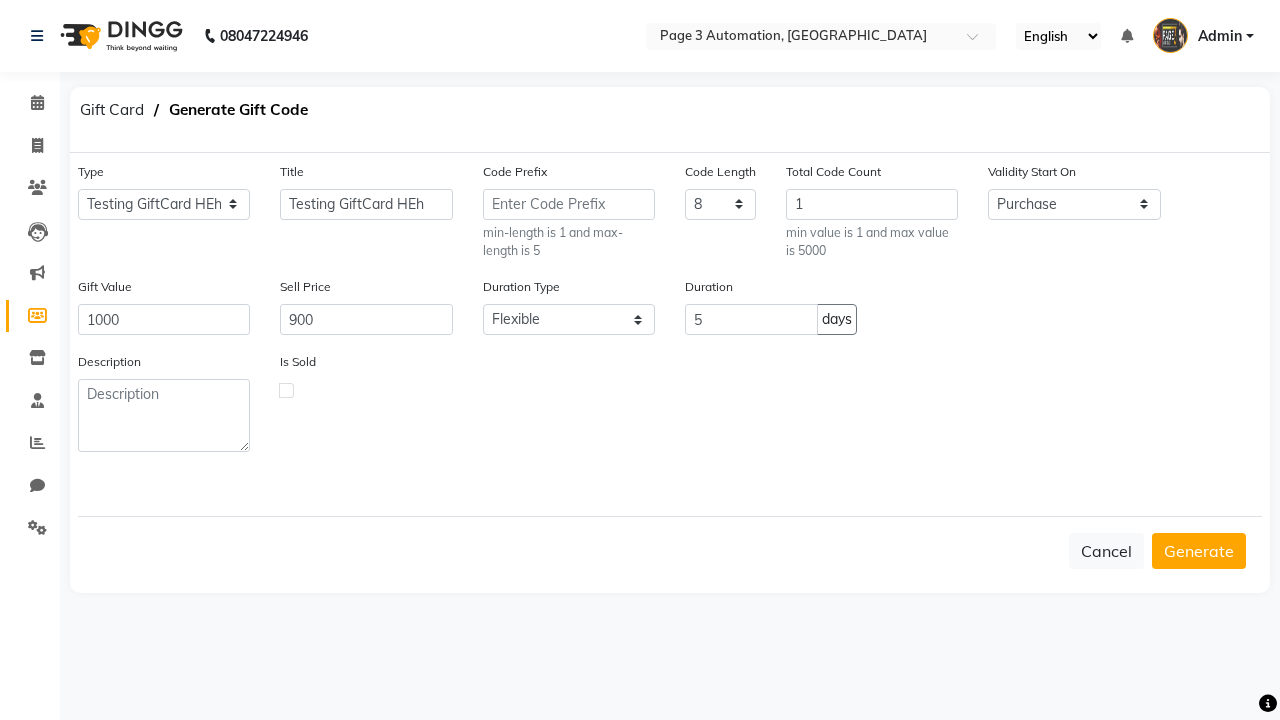 click 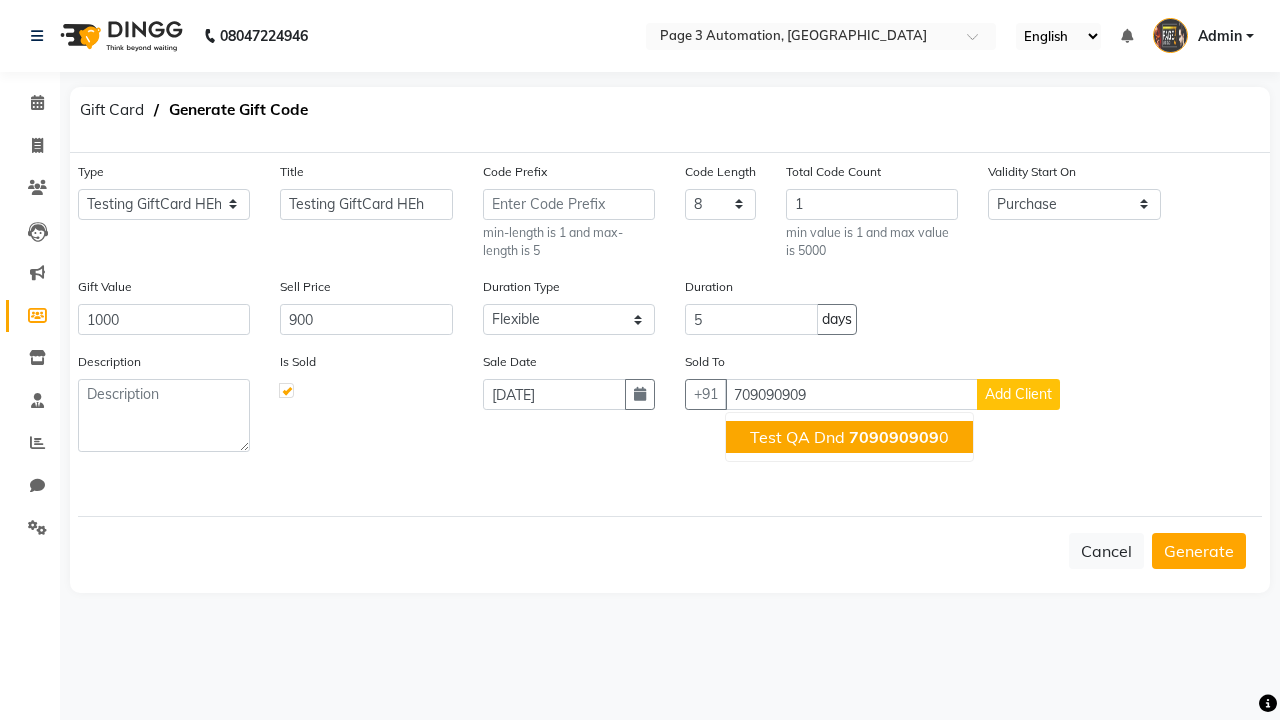 click on "709090909" 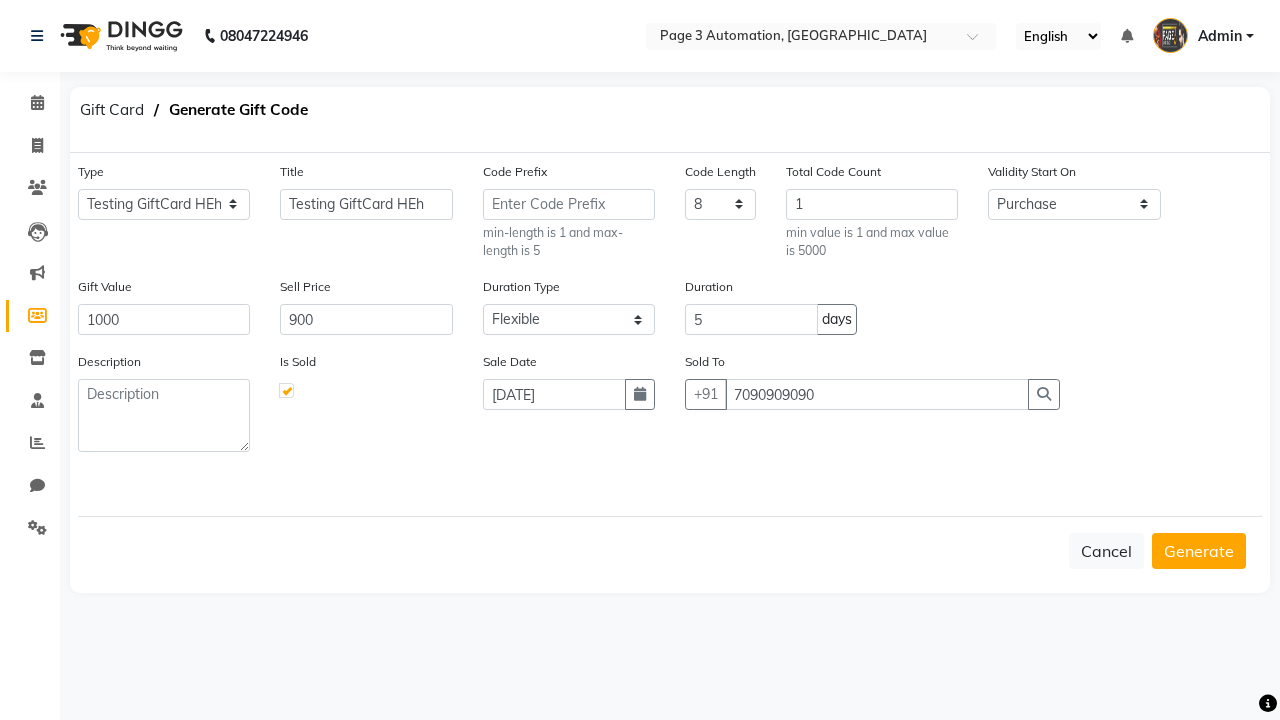 type on "7090909090" 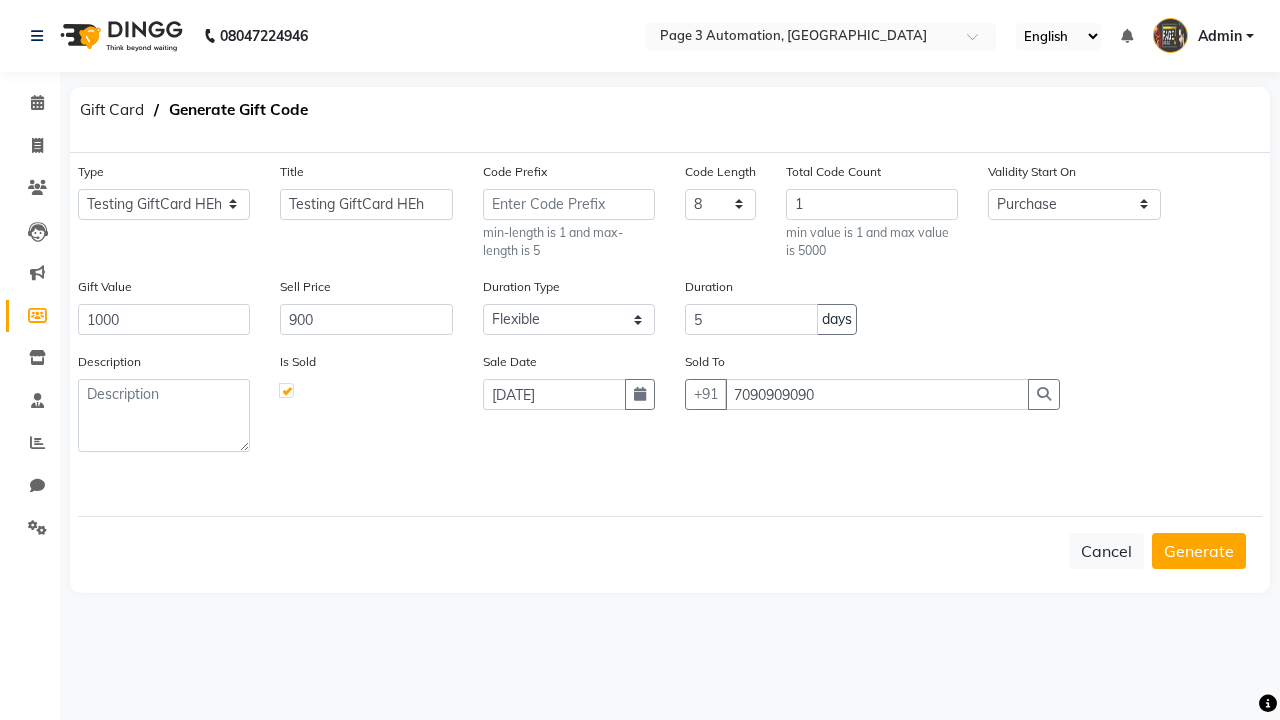 click on "Generate" 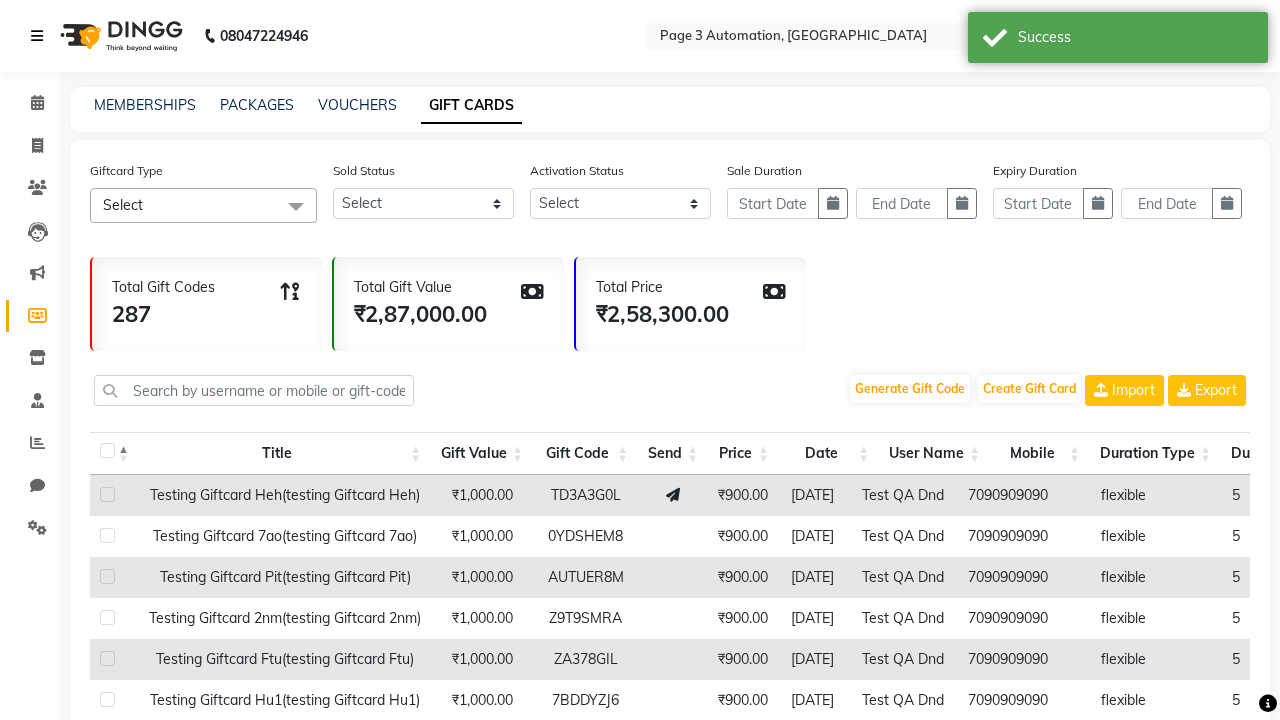 click at bounding box center [37, 36] 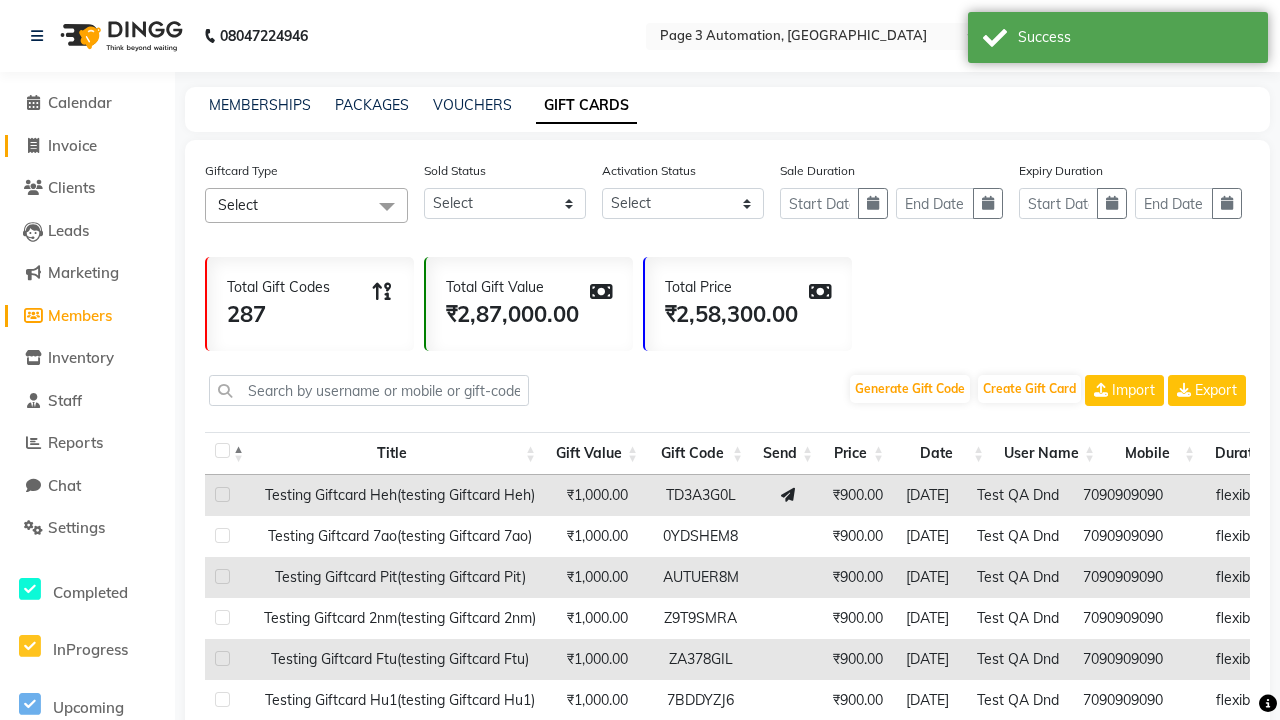 click on "Invoice" 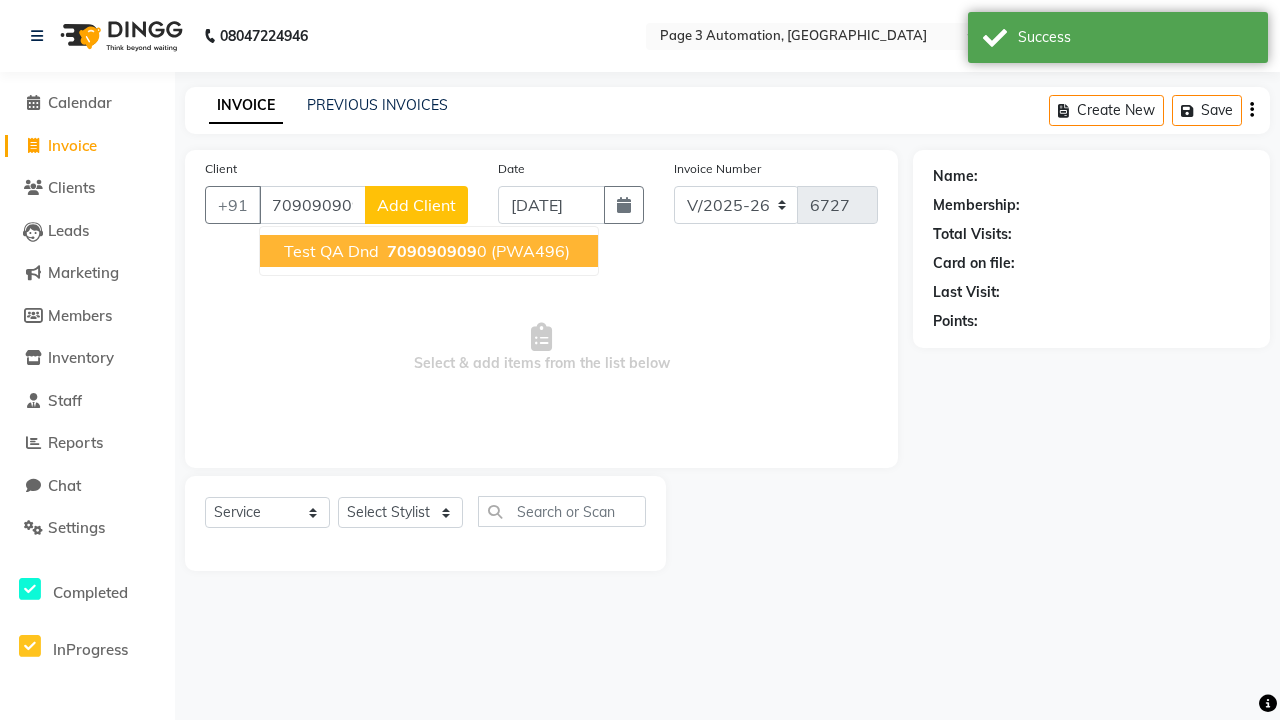 click on "709090909" at bounding box center [432, 251] 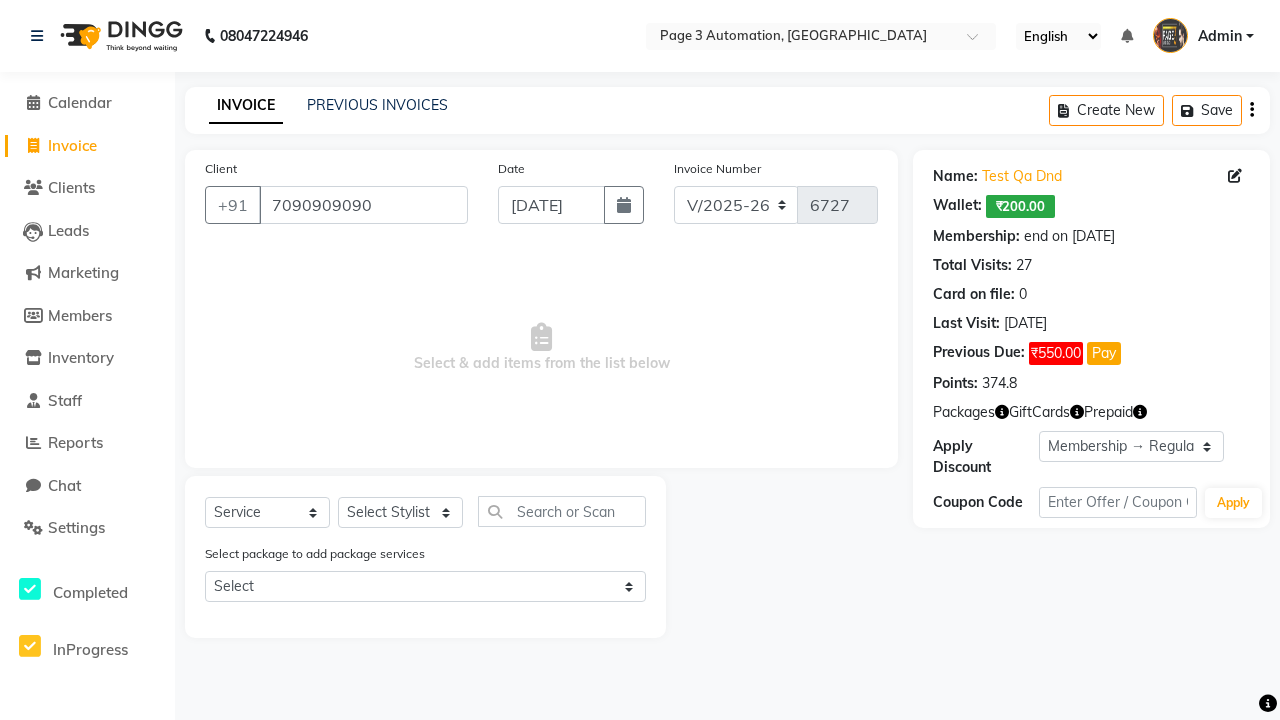 select on "0:" 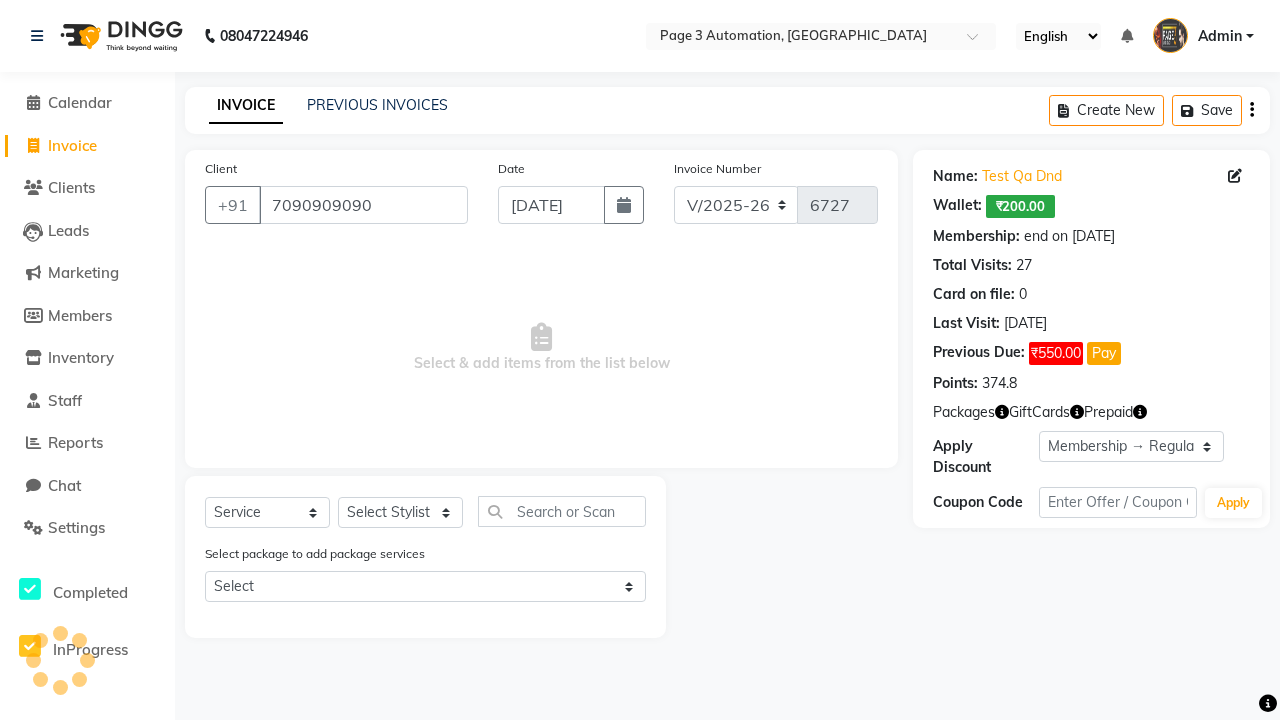 select on "71572" 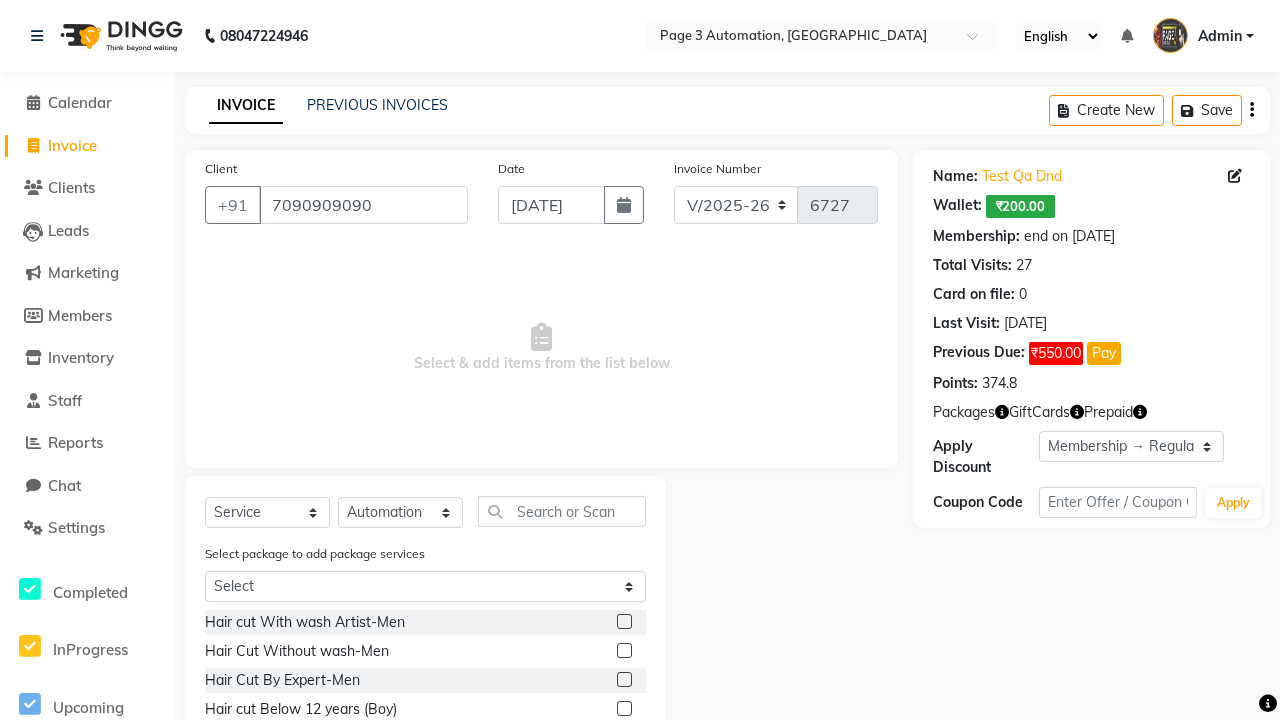 click 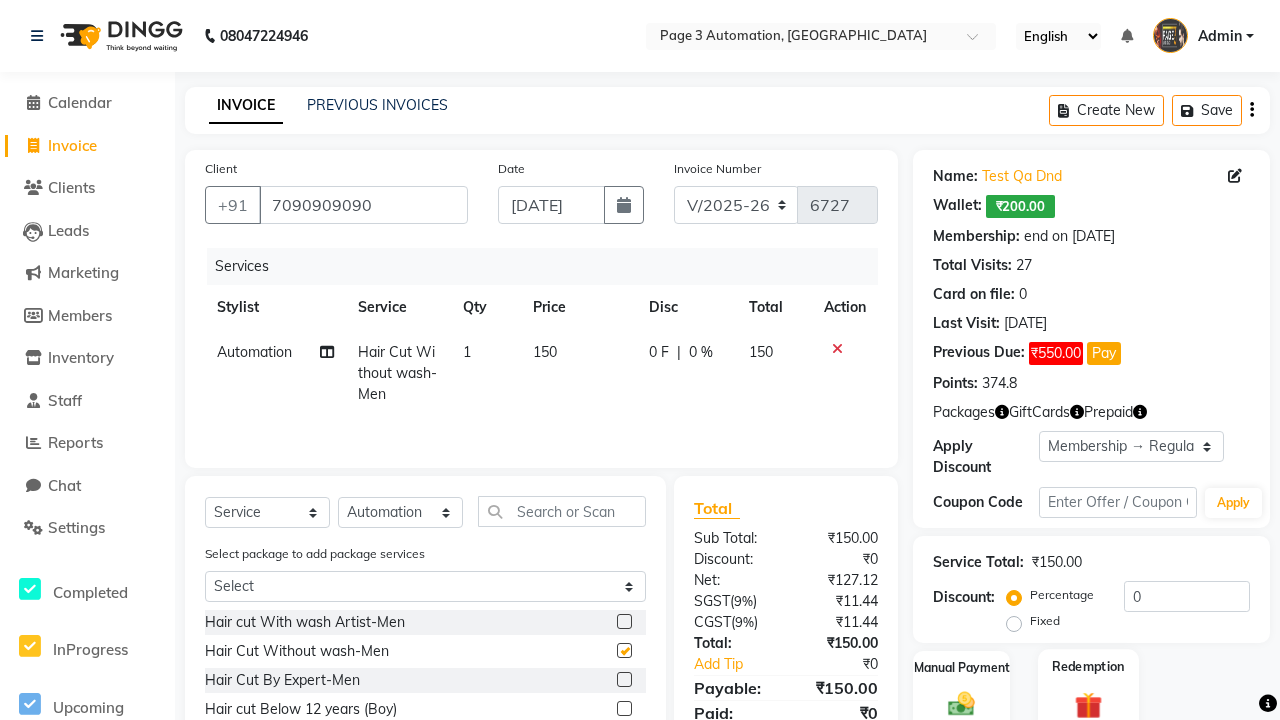 click 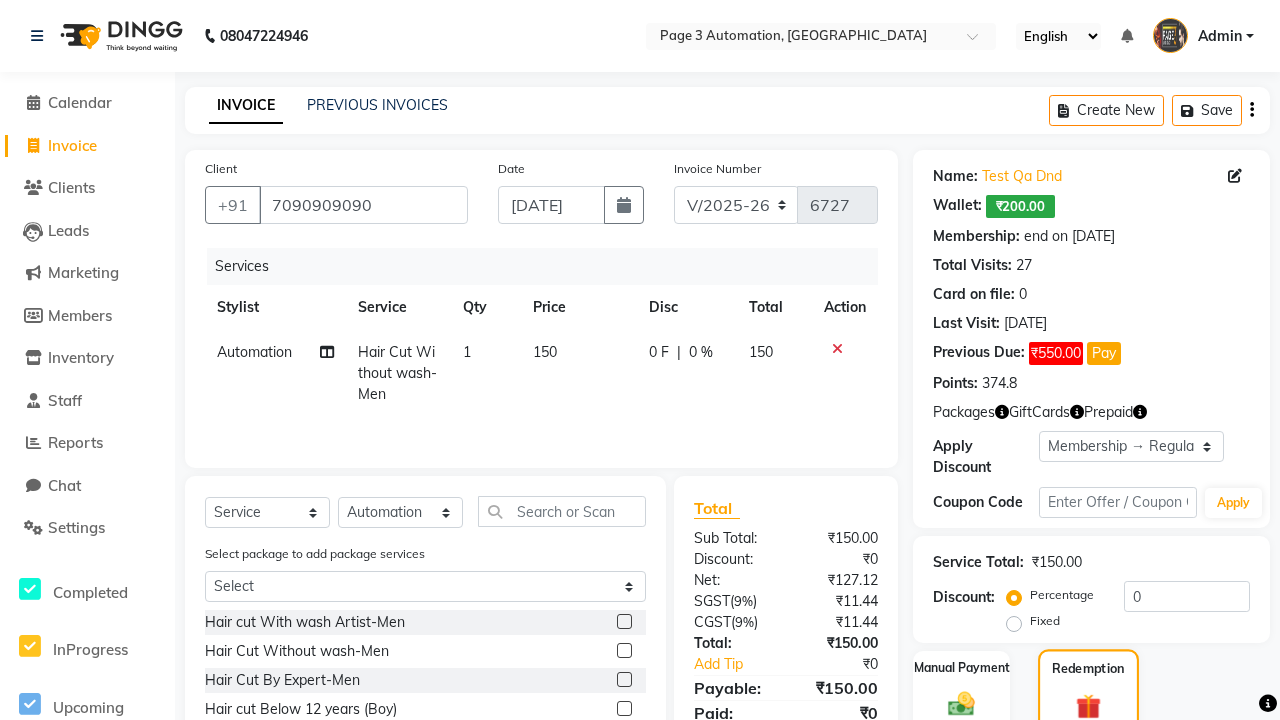 checkbox on "false" 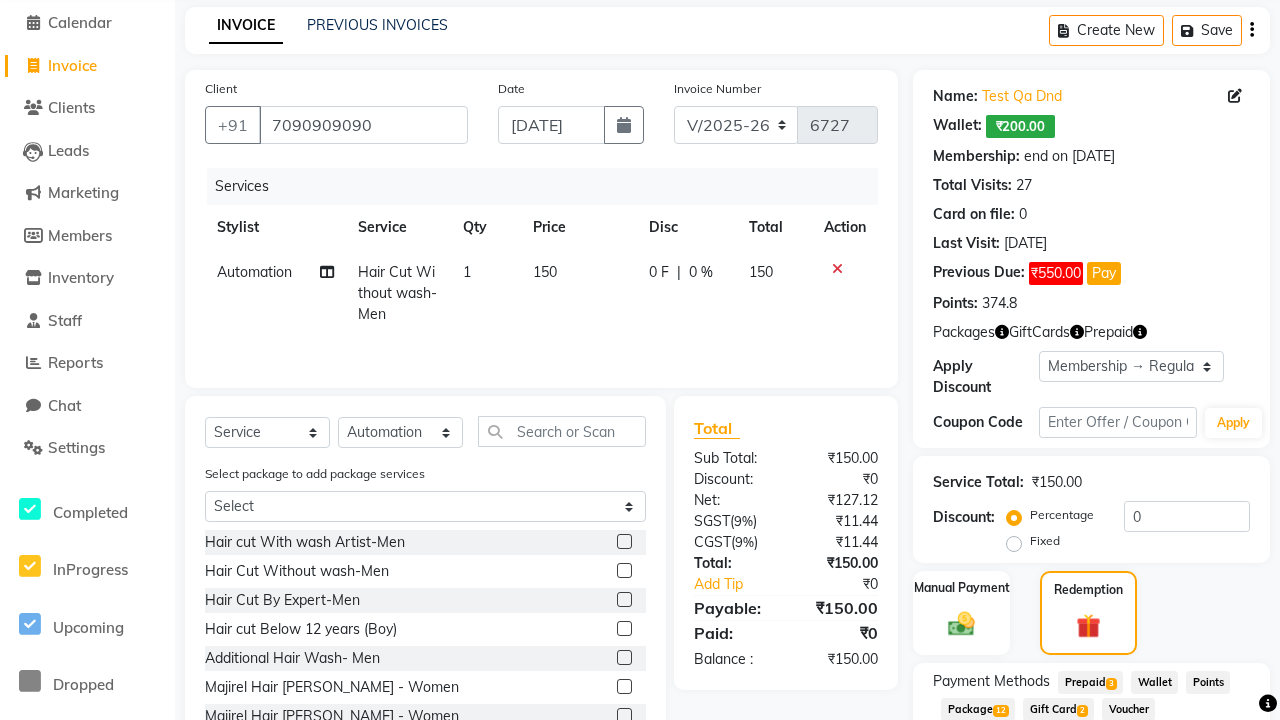 click on "Gift Card  2" 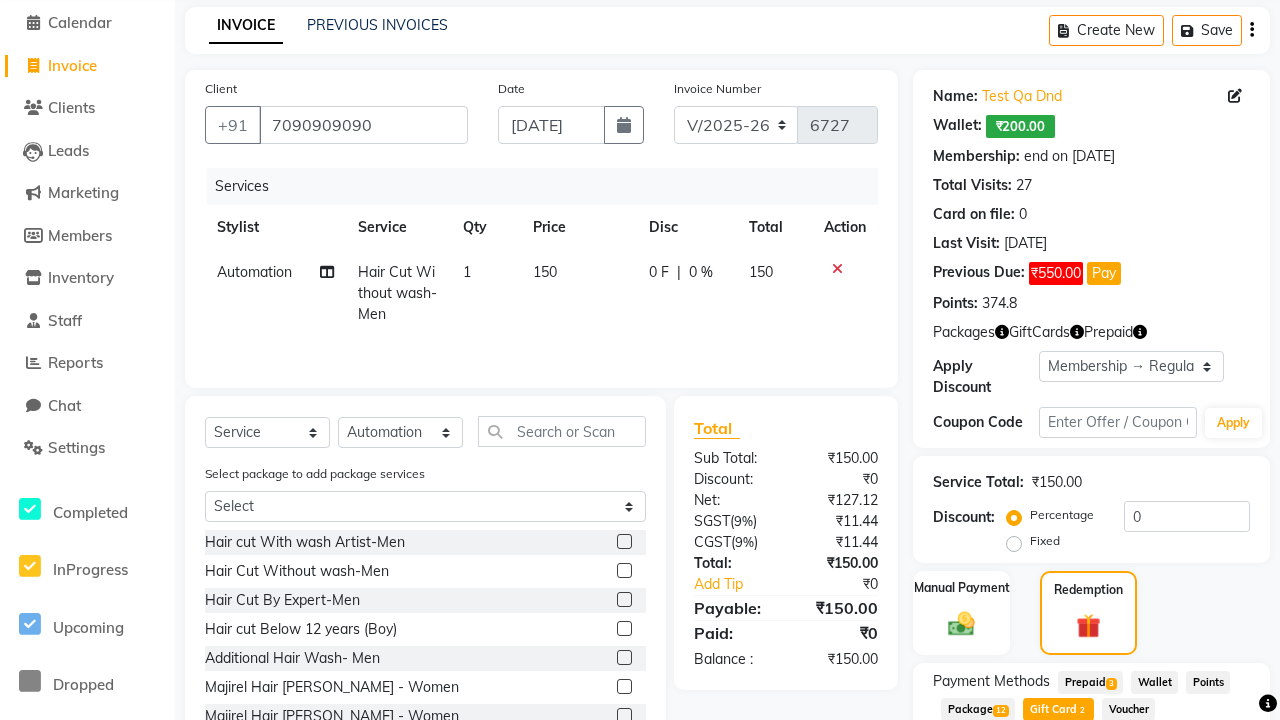 scroll, scrollTop: 214, scrollLeft: 0, axis: vertical 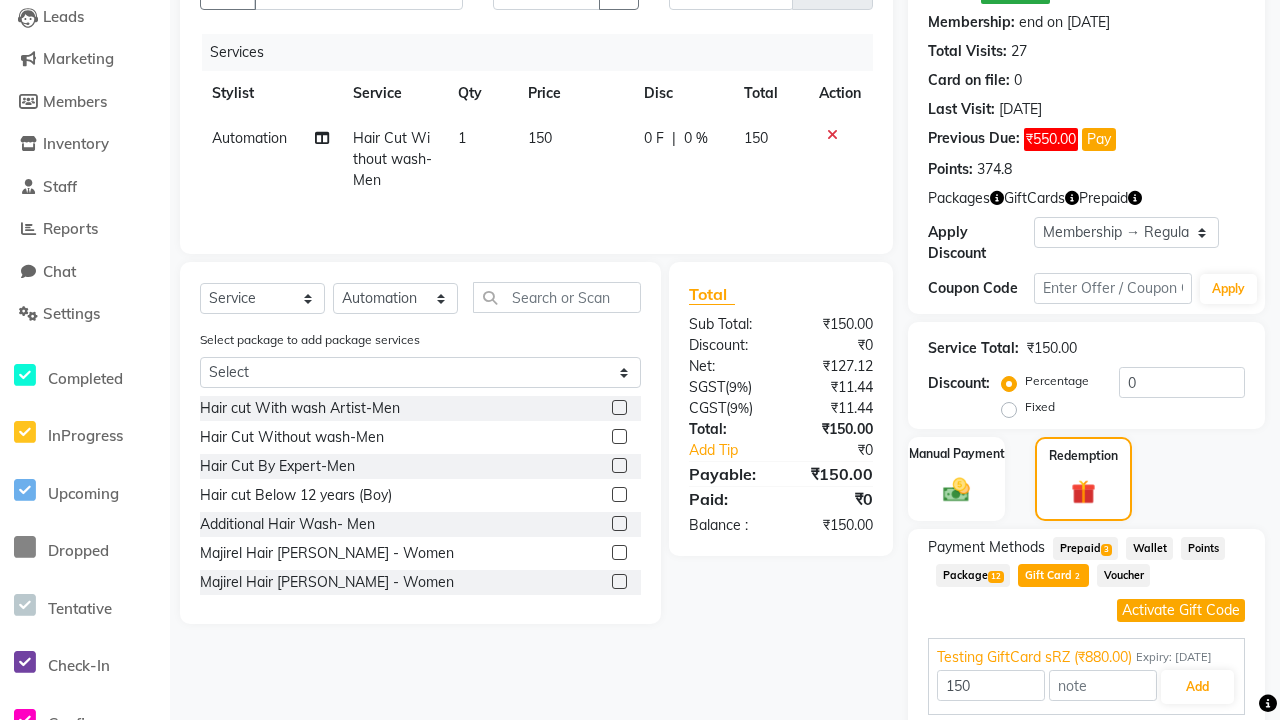 click on "Activate Gift Code" 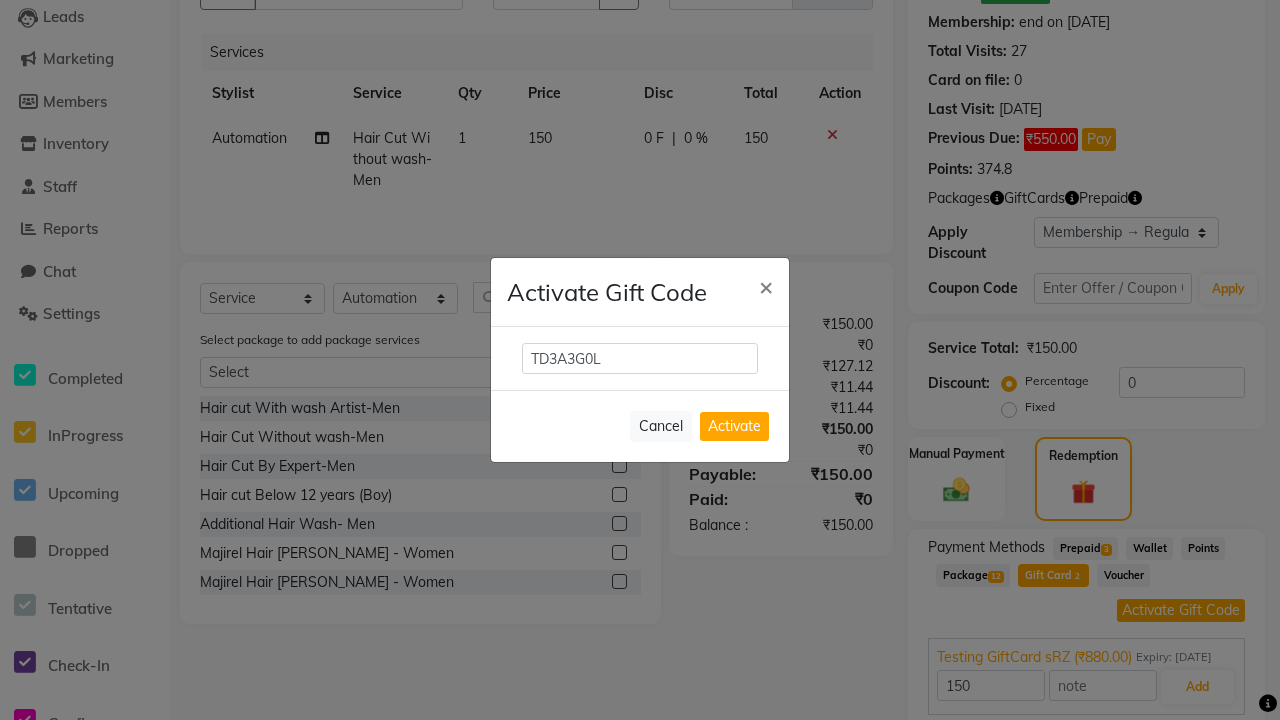 scroll, scrollTop: 115, scrollLeft: 0, axis: vertical 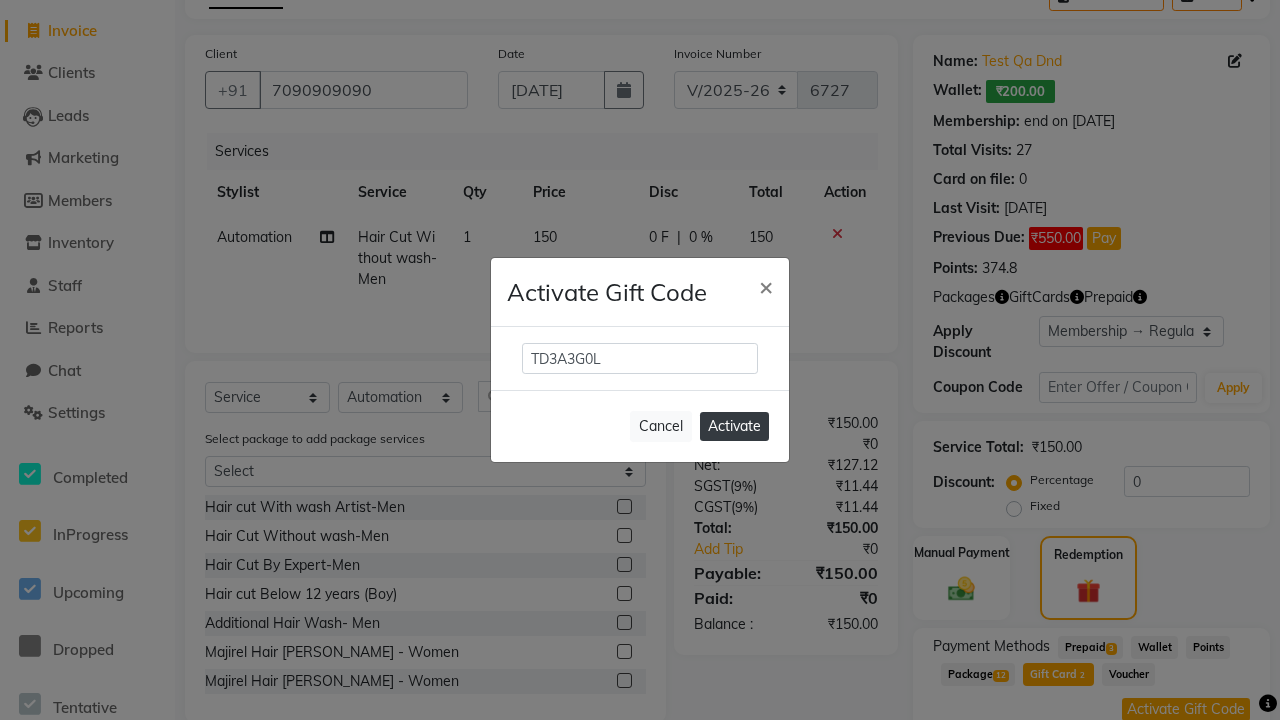 type on "TD3A3G0L" 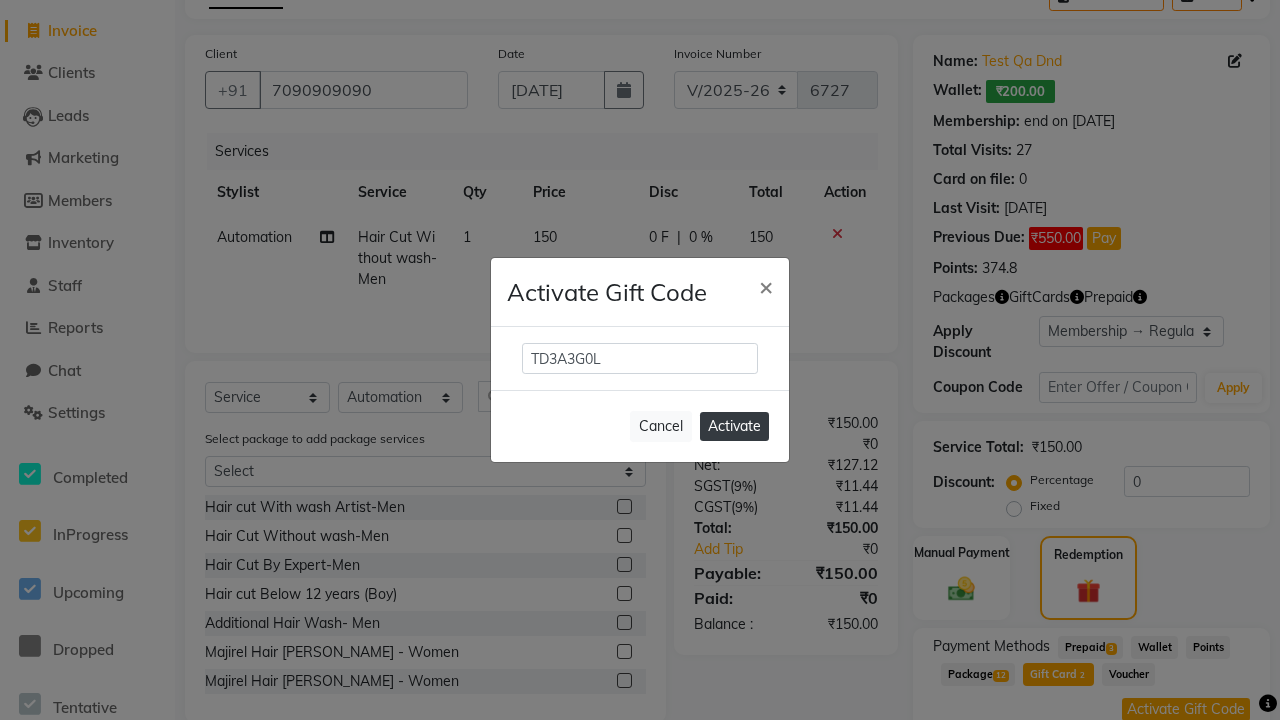 click on "Activate" 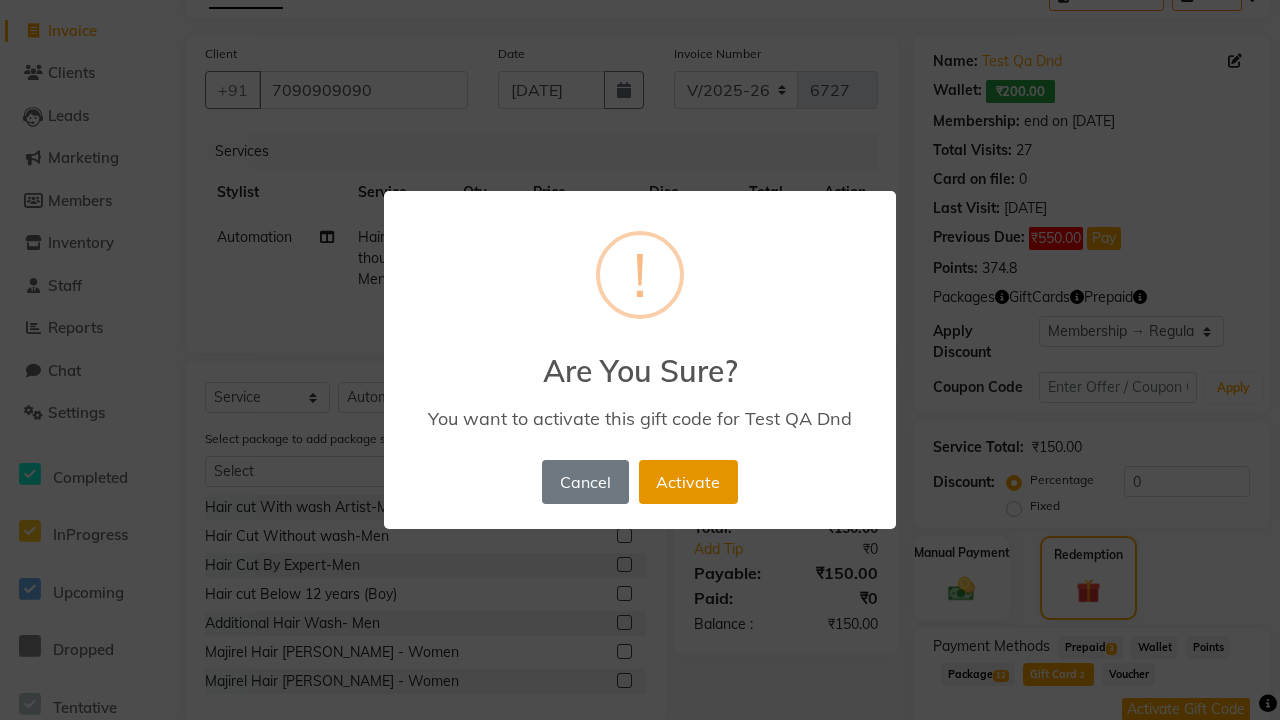 click on "Activate" at bounding box center [688, 482] 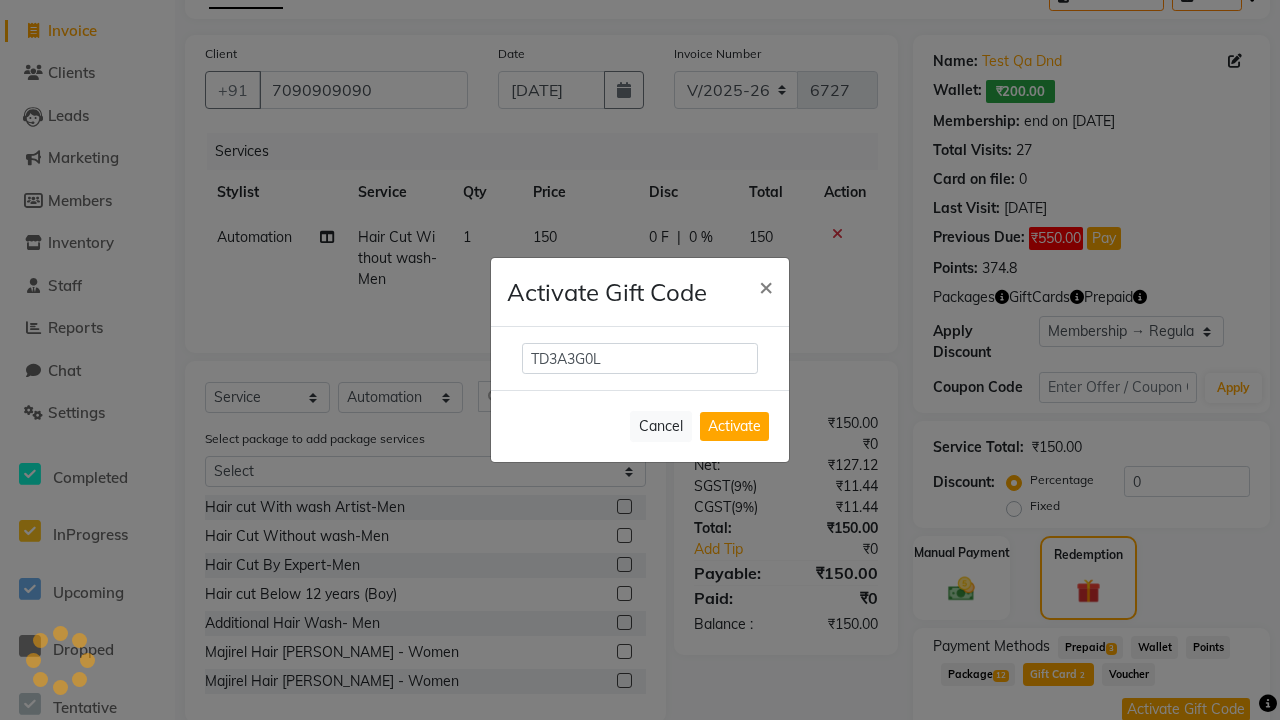 type on "880" 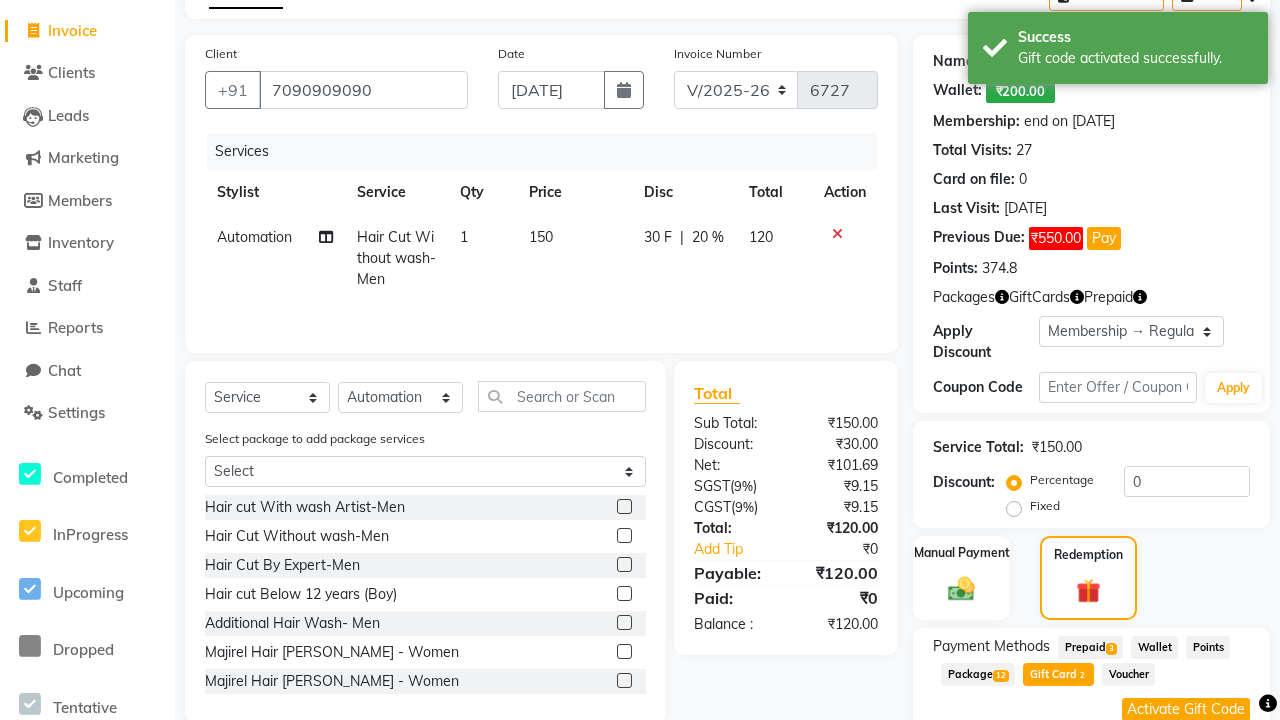 type on "20" 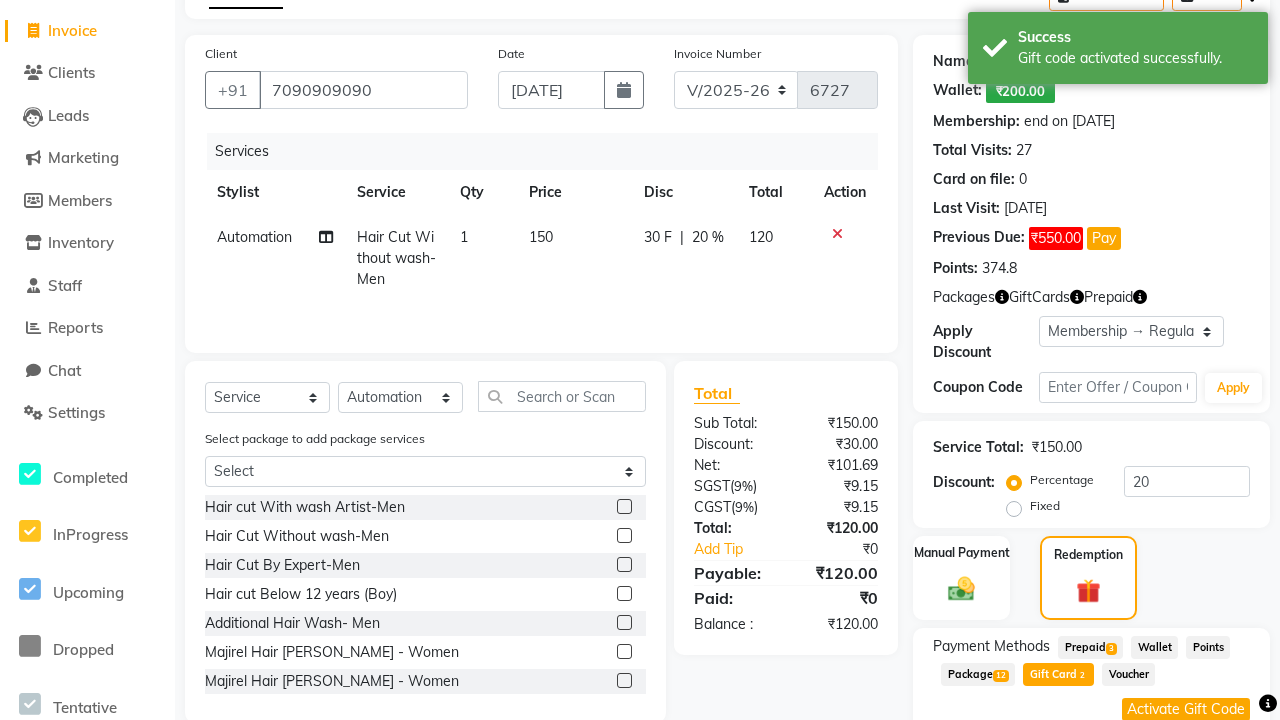click on "Add" at bounding box center [1202, 786] 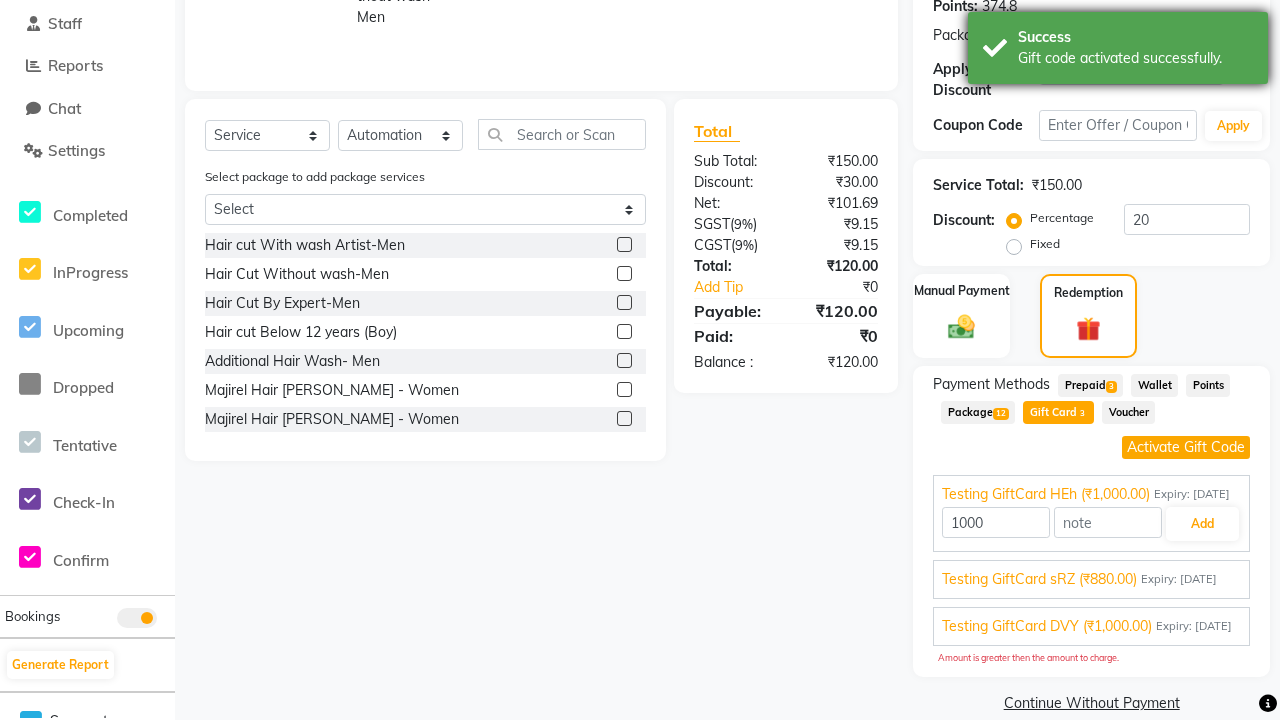click on "Gift code activated successfully." at bounding box center (1135, 58) 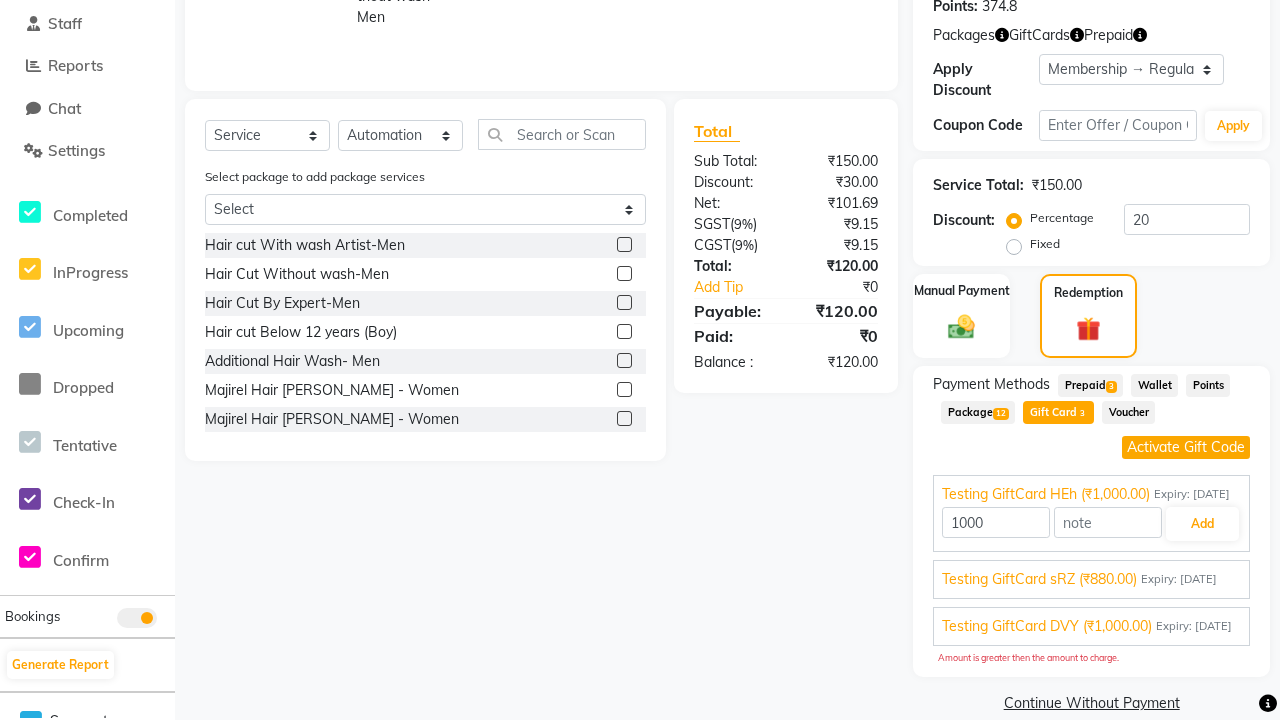 select on "0:" 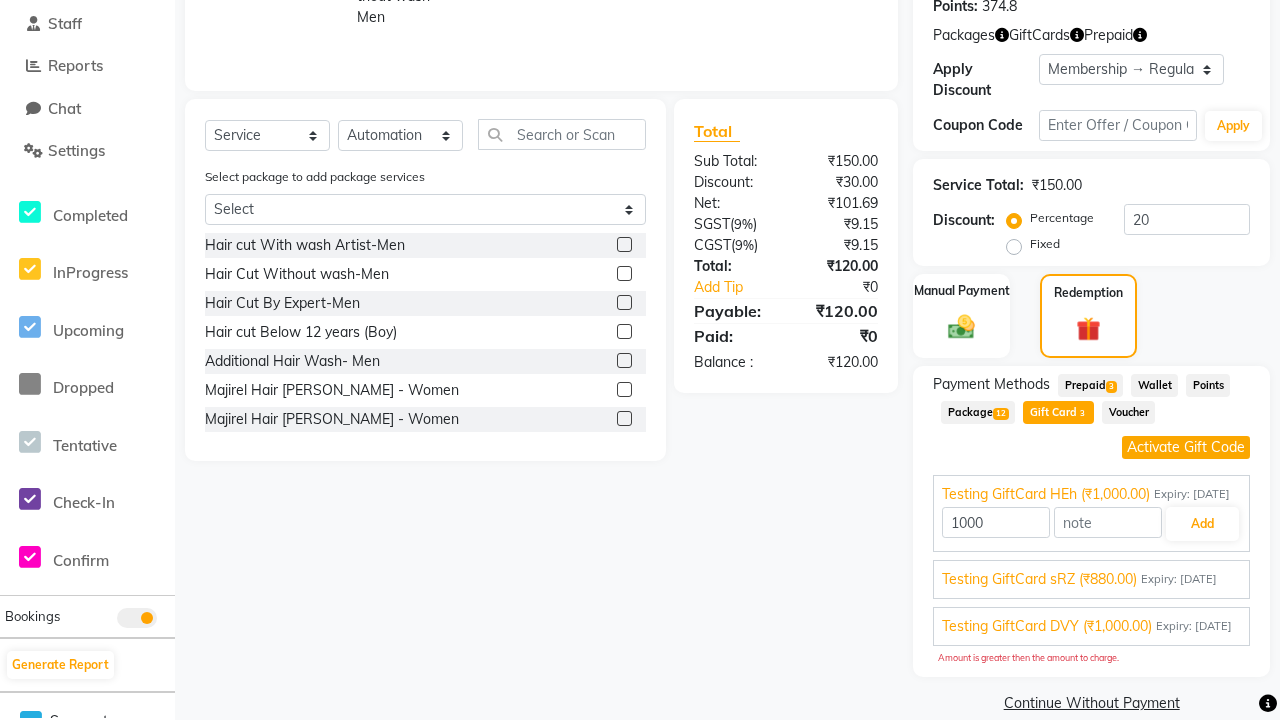 type on "0" 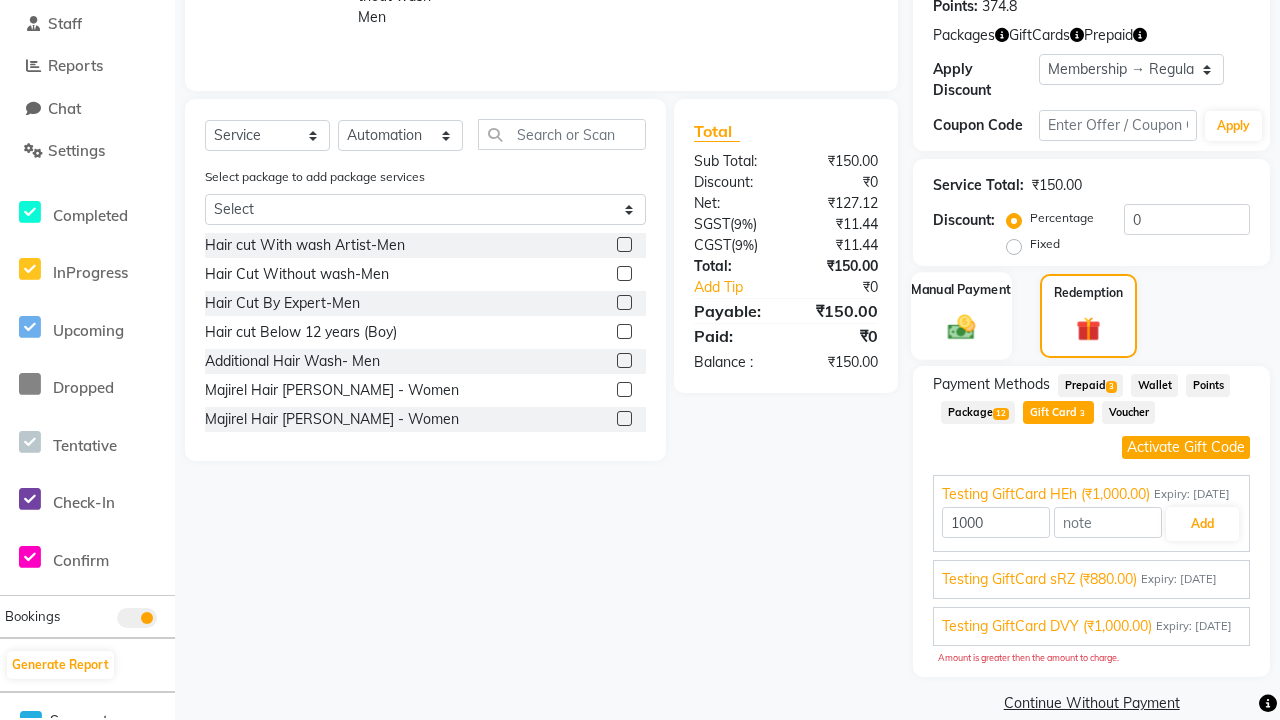 click 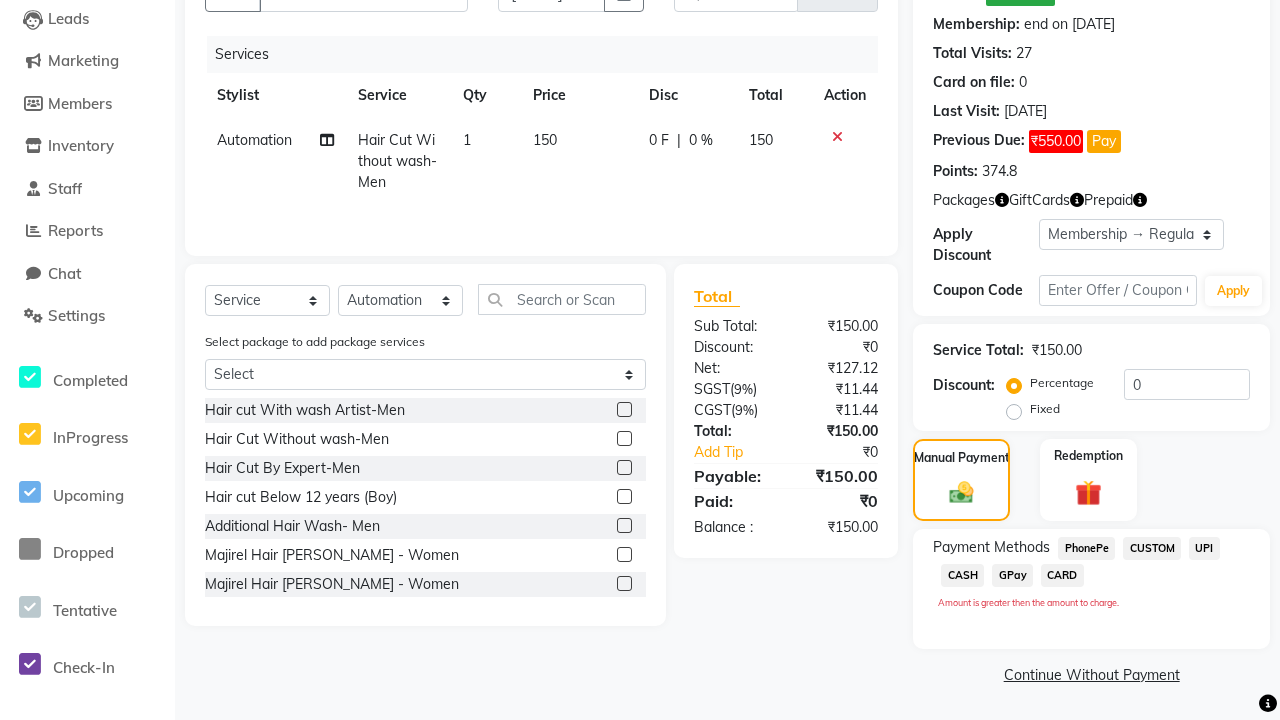 click on "PhonePe" 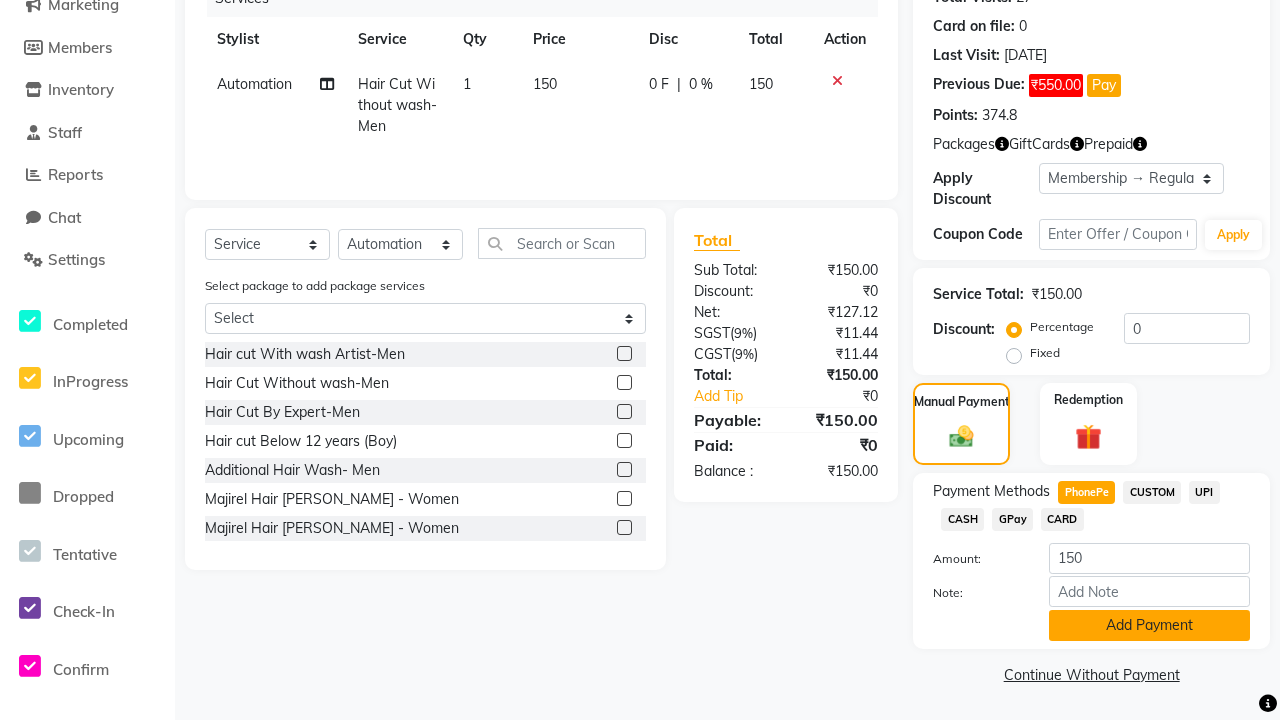 click on "Add Payment" 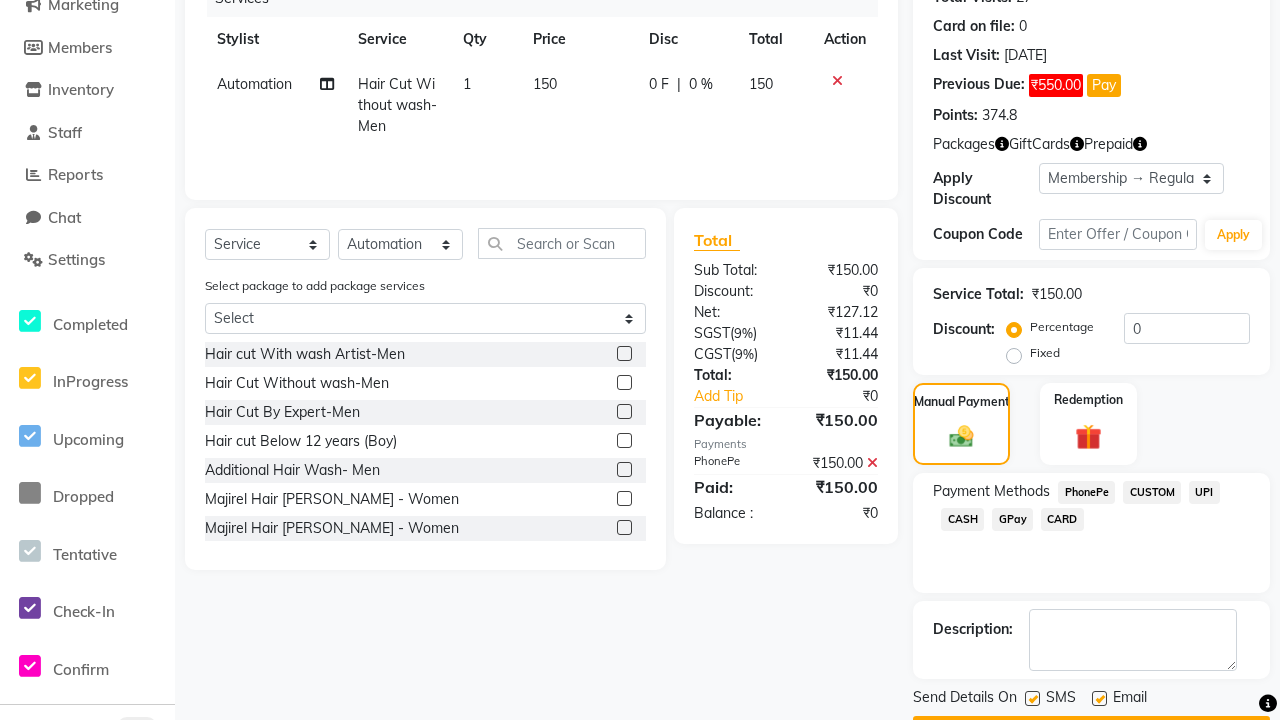 click 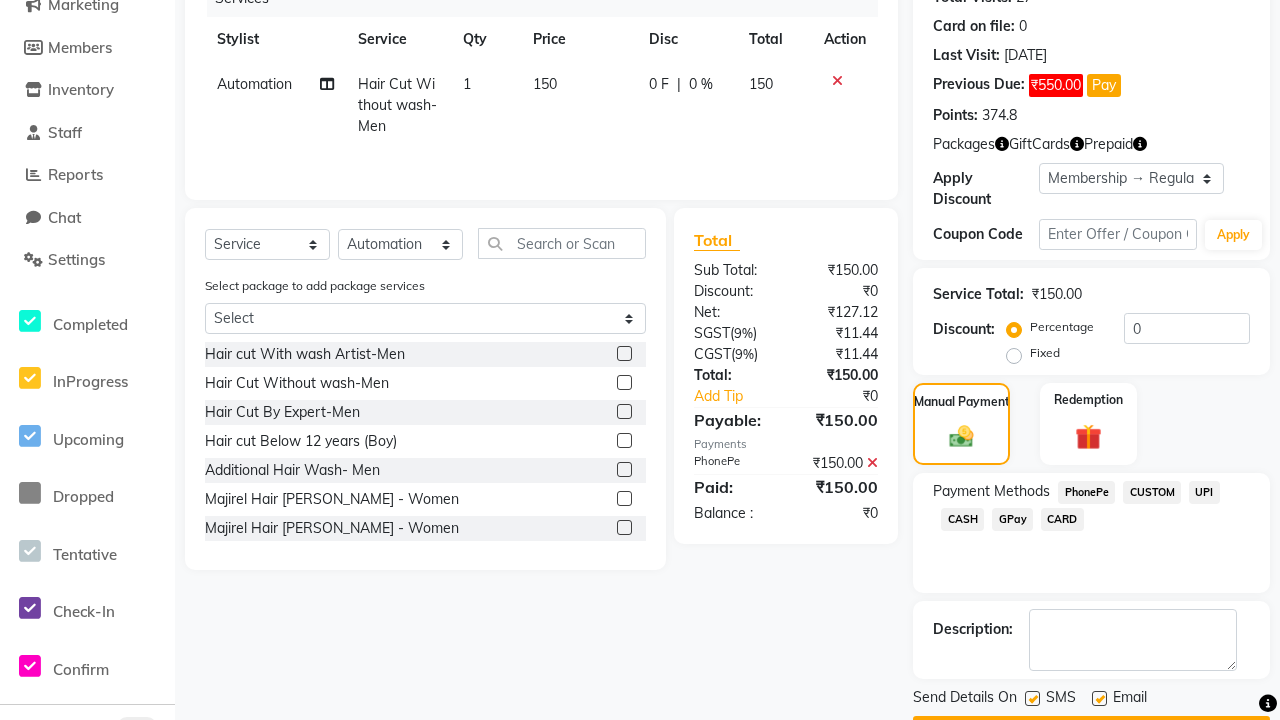 click at bounding box center [1031, 699] 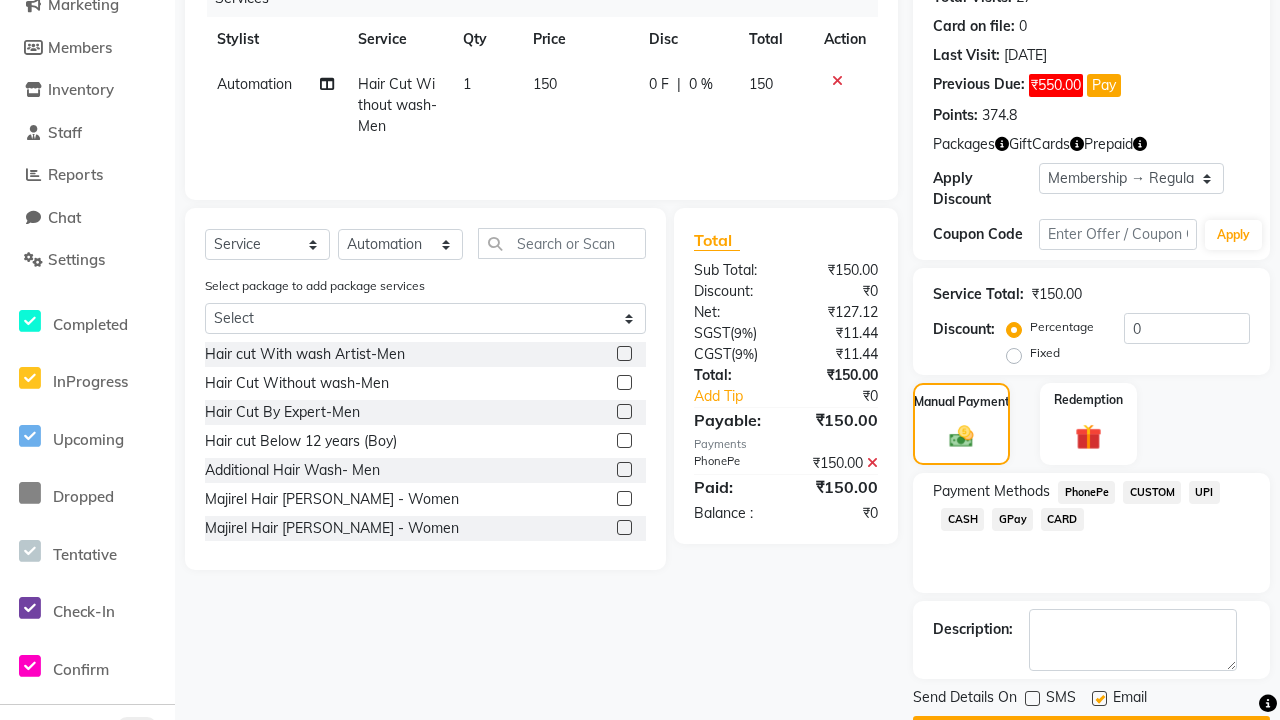 click 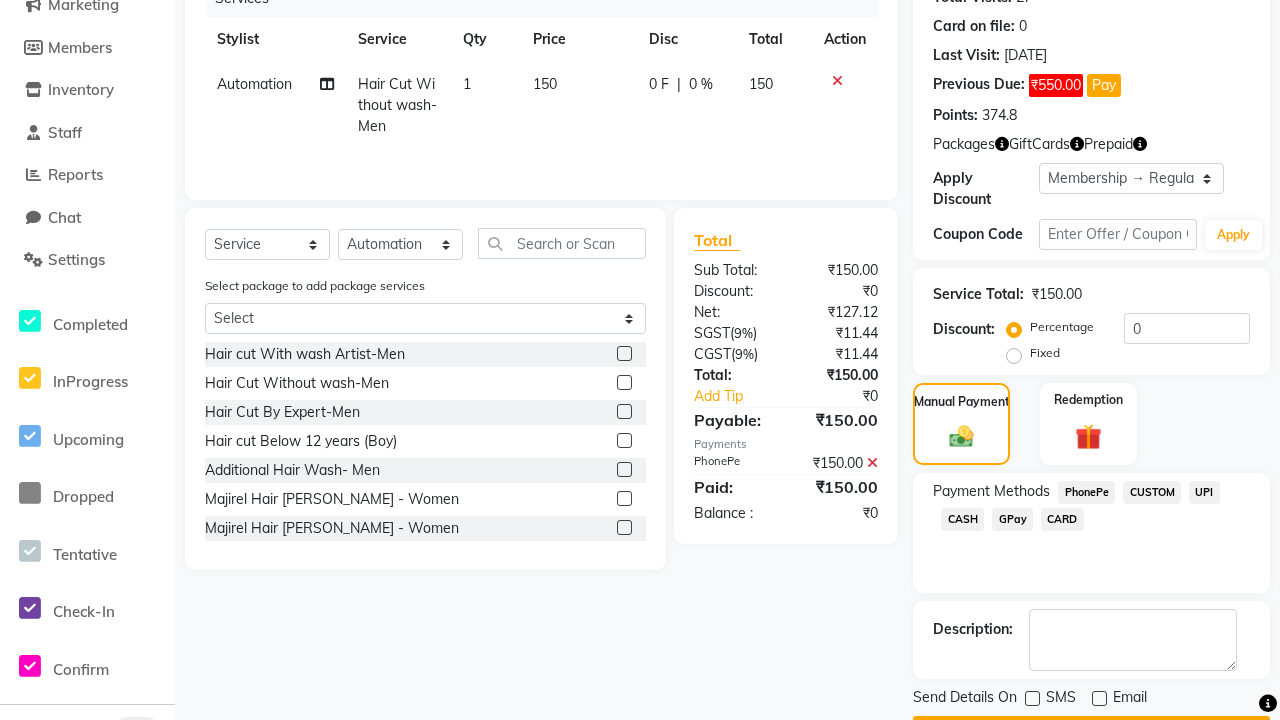 click on "Checkout" 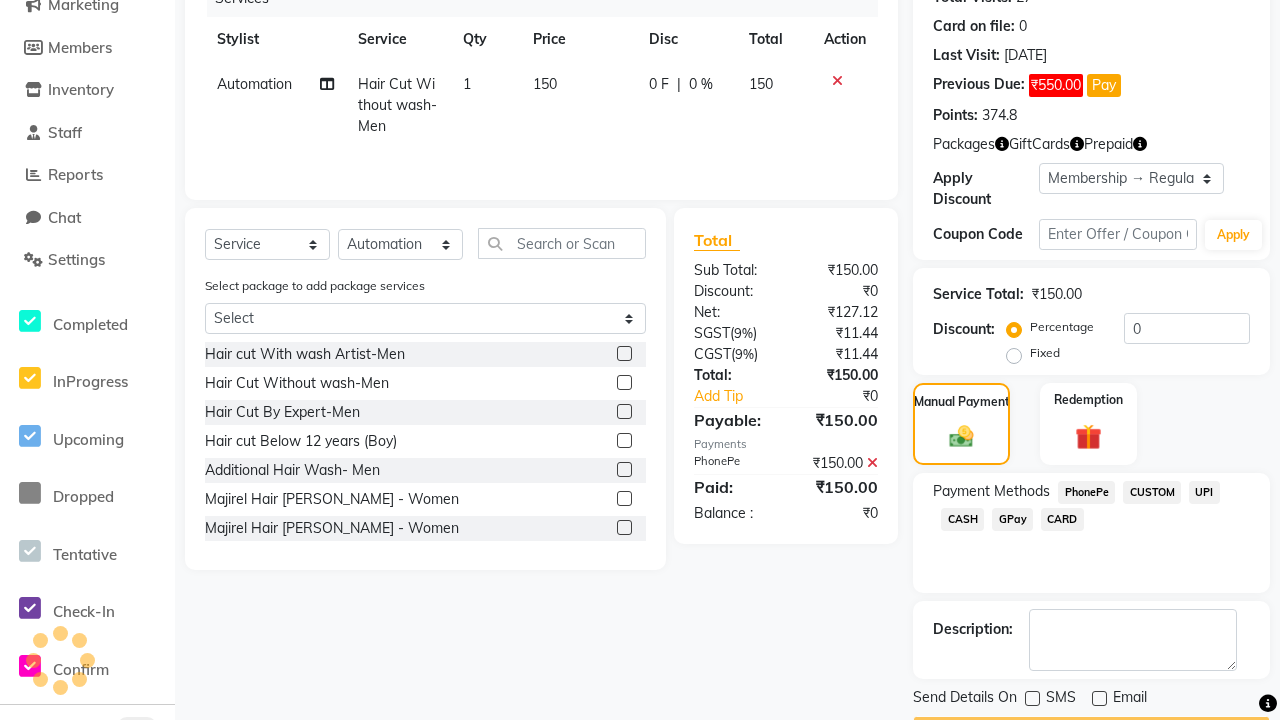scroll, scrollTop: 294, scrollLeft: 0, axis: vertical 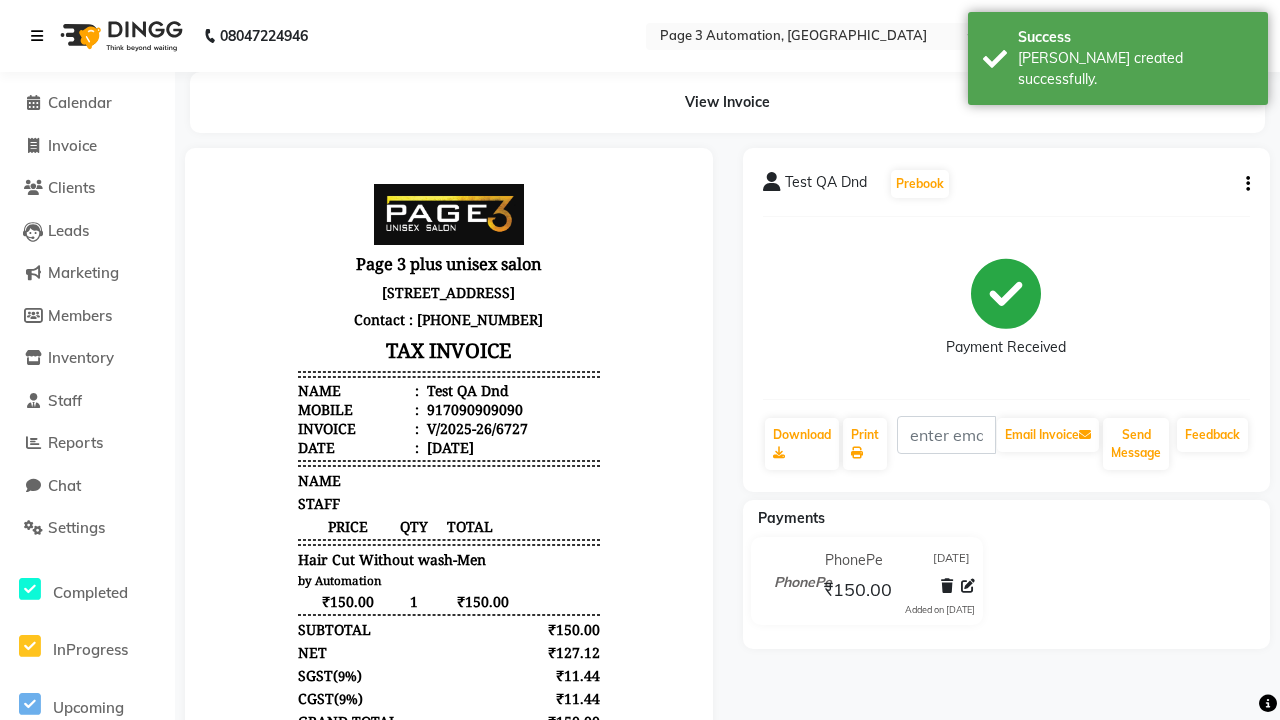 click on "[PERSON_NAME] created successfully." at bounding box center (1135, 69) 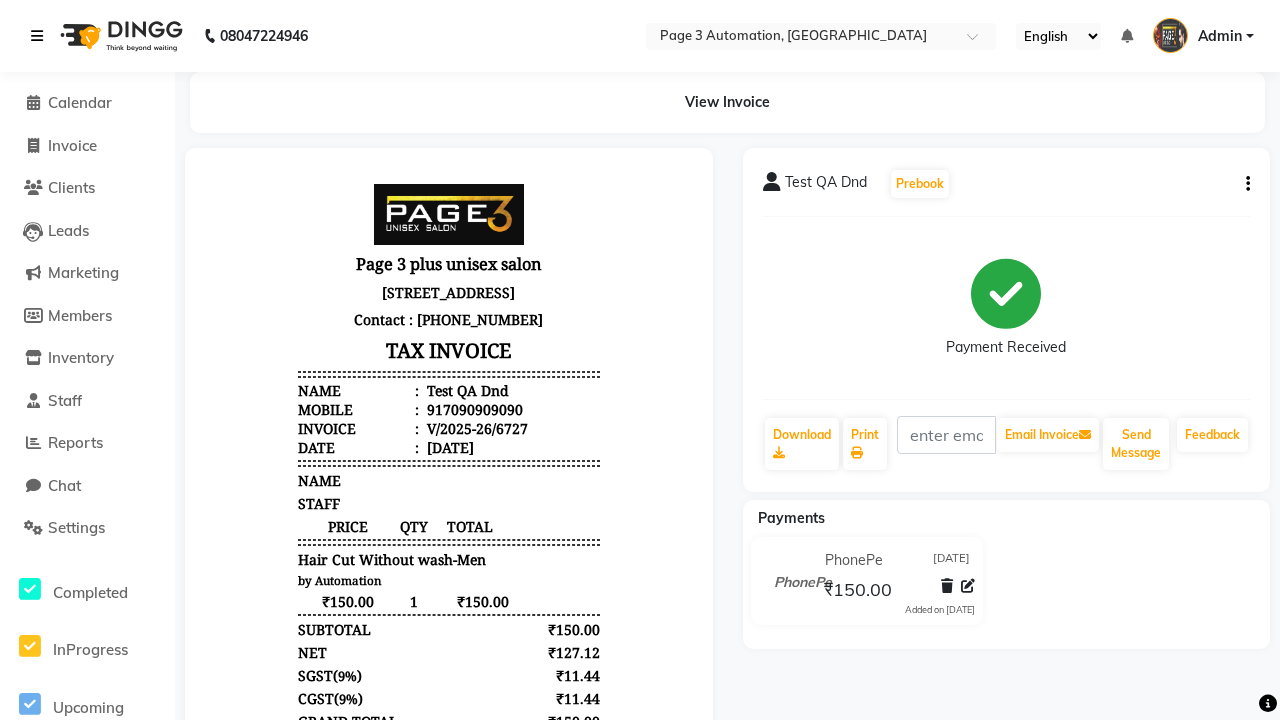 click at bounding box center (37, 36) 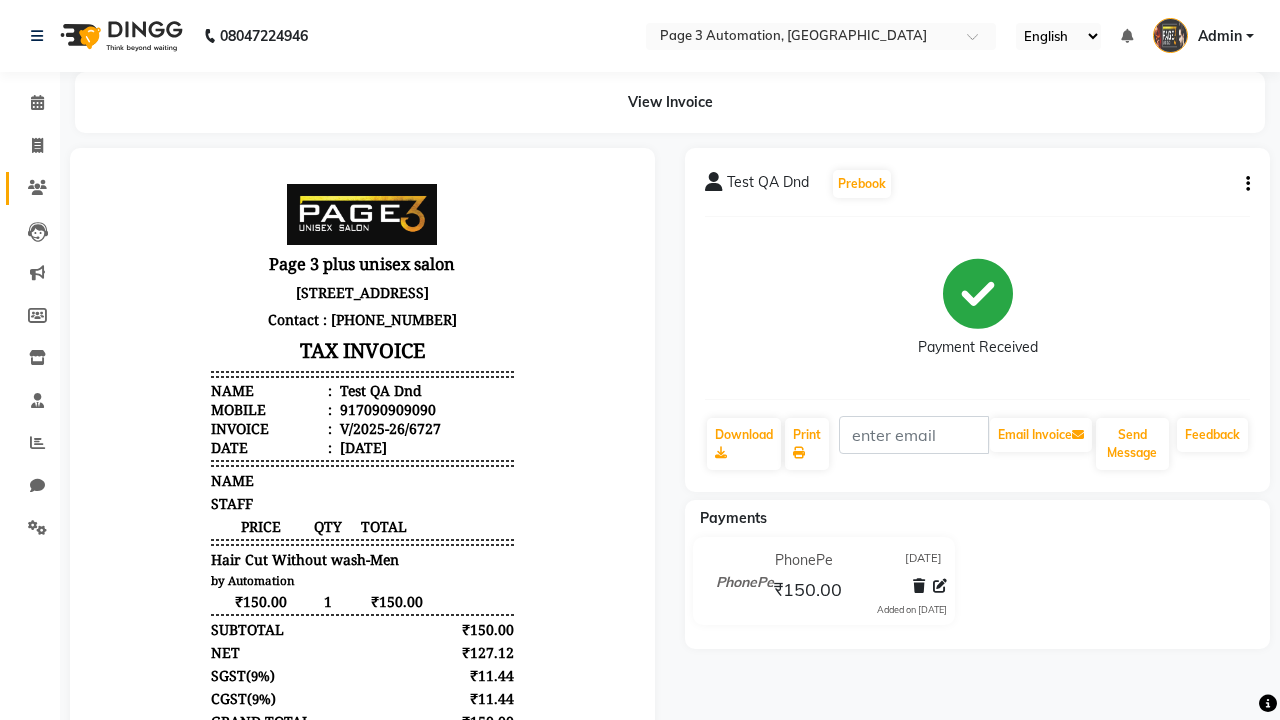 click 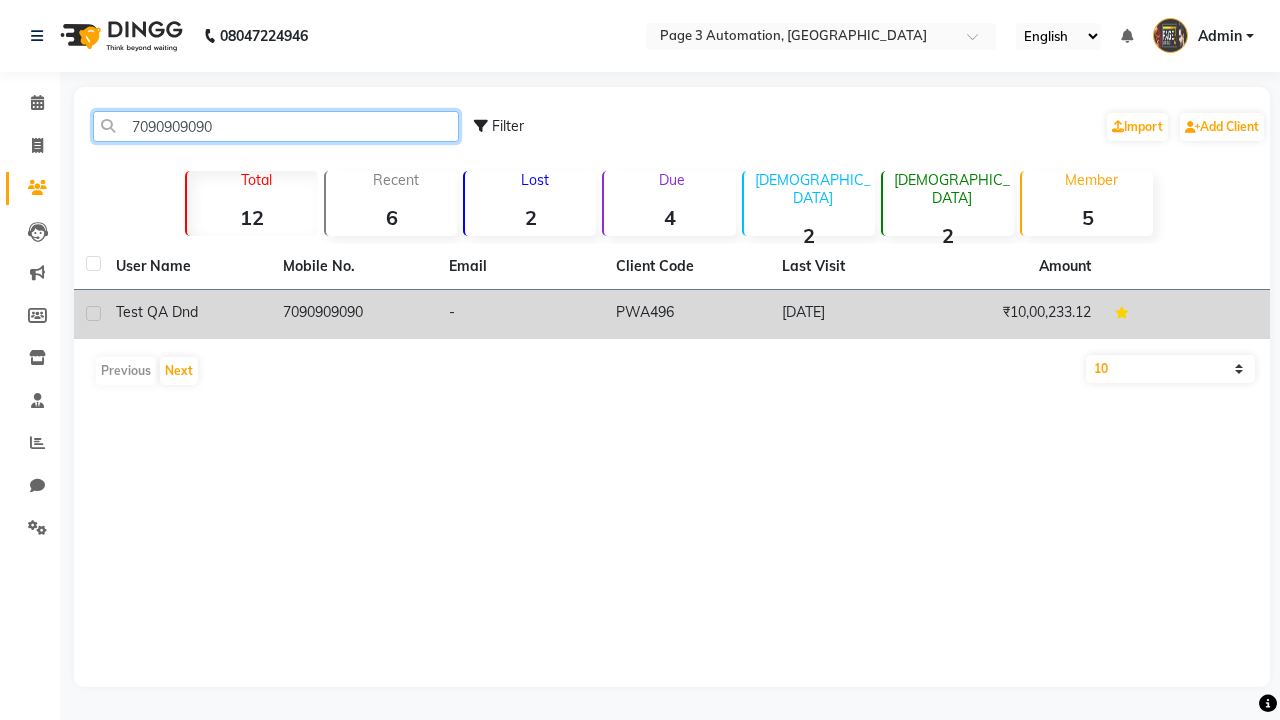 type on "7090909090" 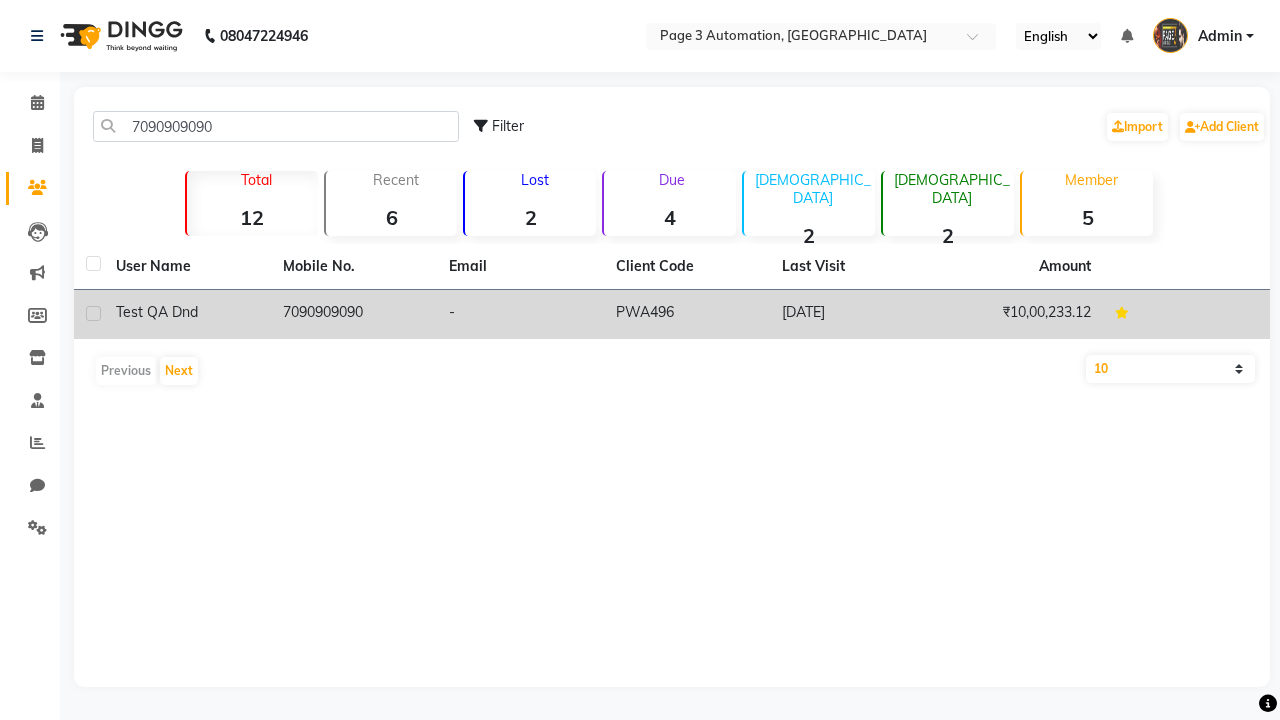 click on "7090909090" 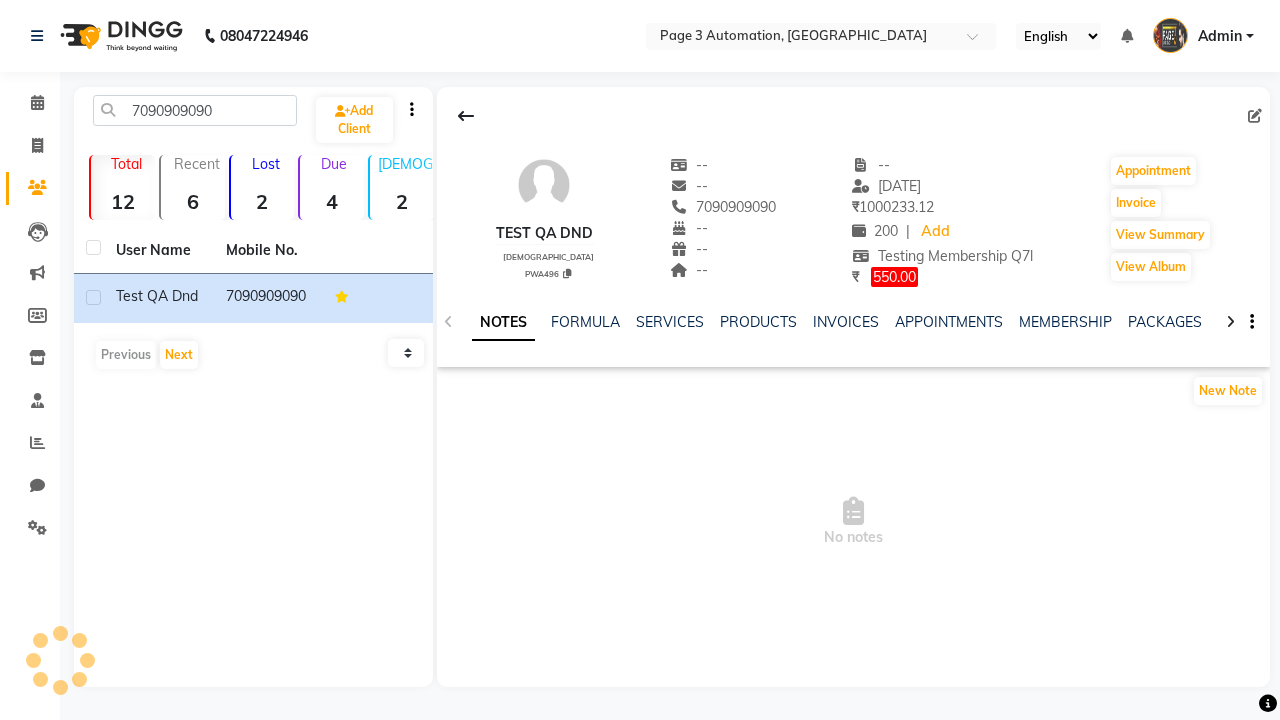 click on "GIFTCARDS" 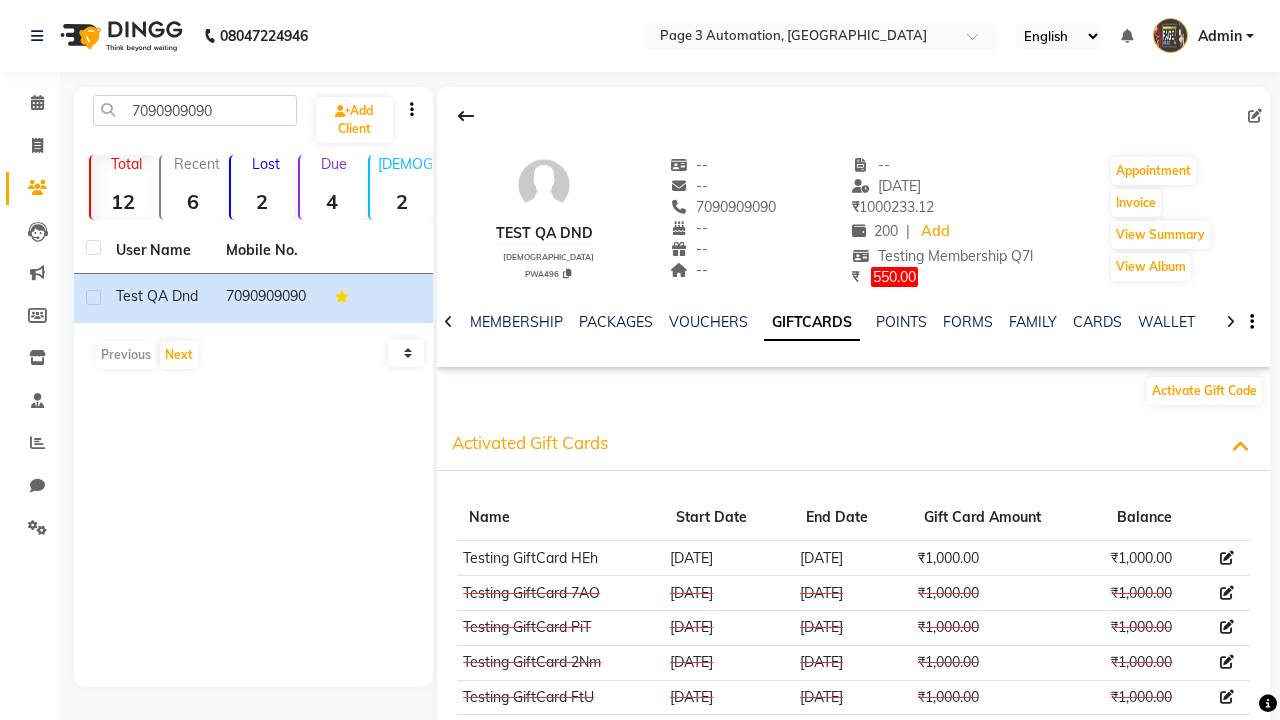 click at bounding box center (1227, 558) 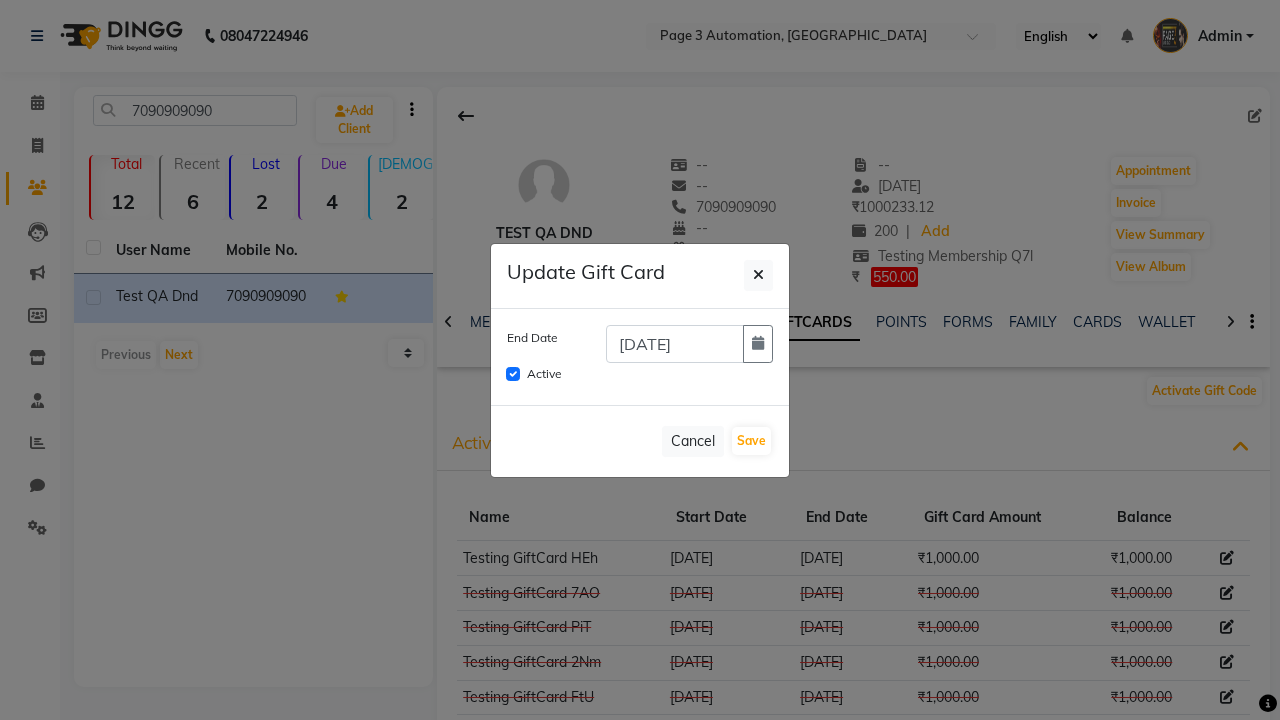 scroll, scrollTop: 0, scrollLeft: 403, axis: horizontal 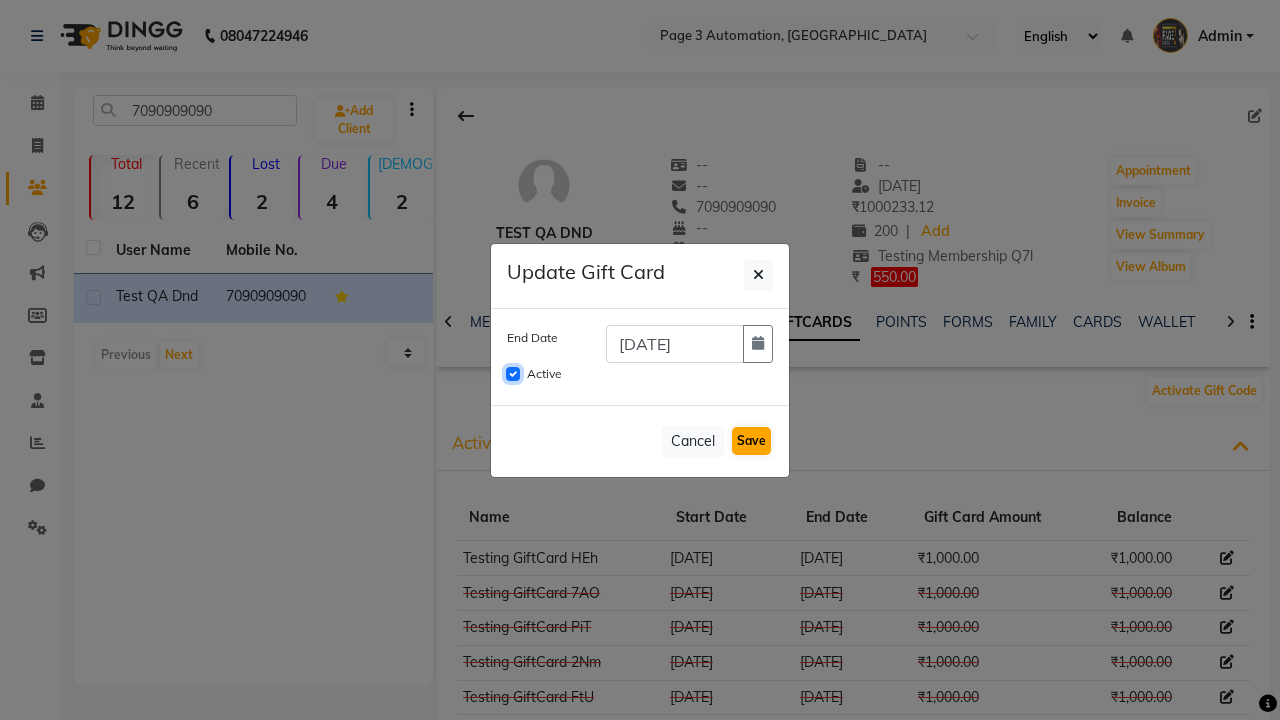 click on "Active" at bounding box center [513, 374] 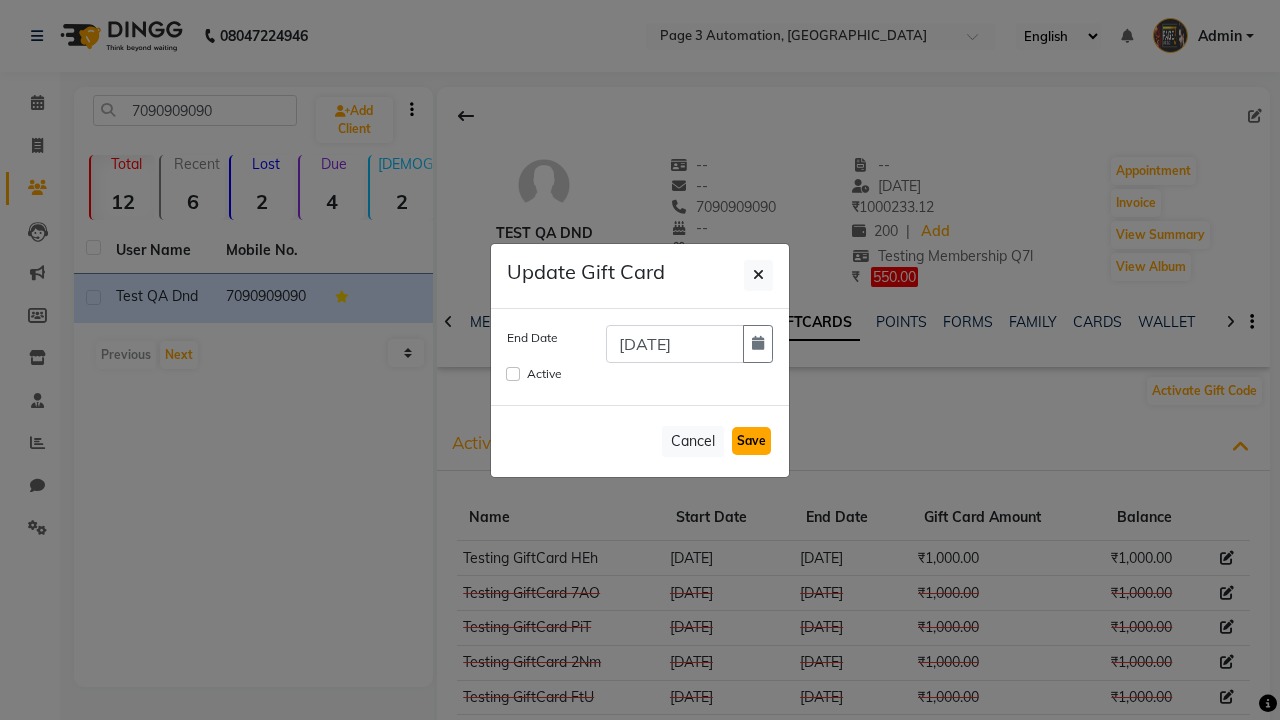 click on "Save" 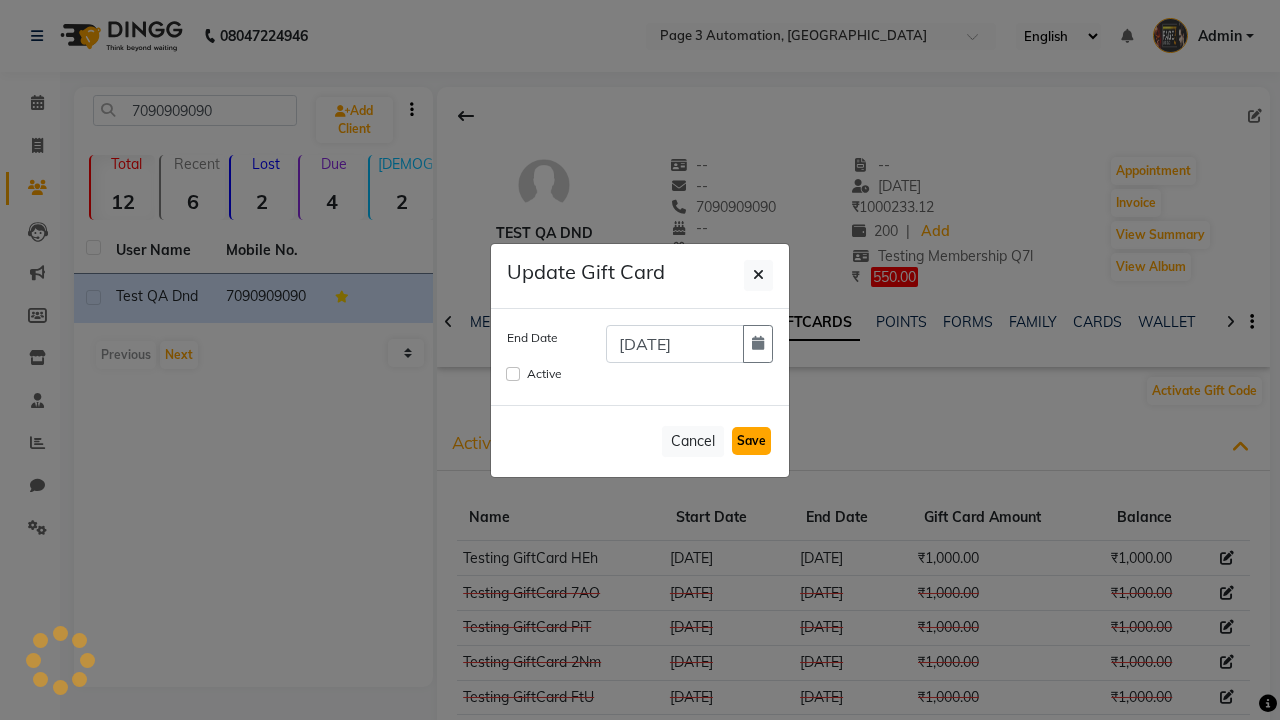 type 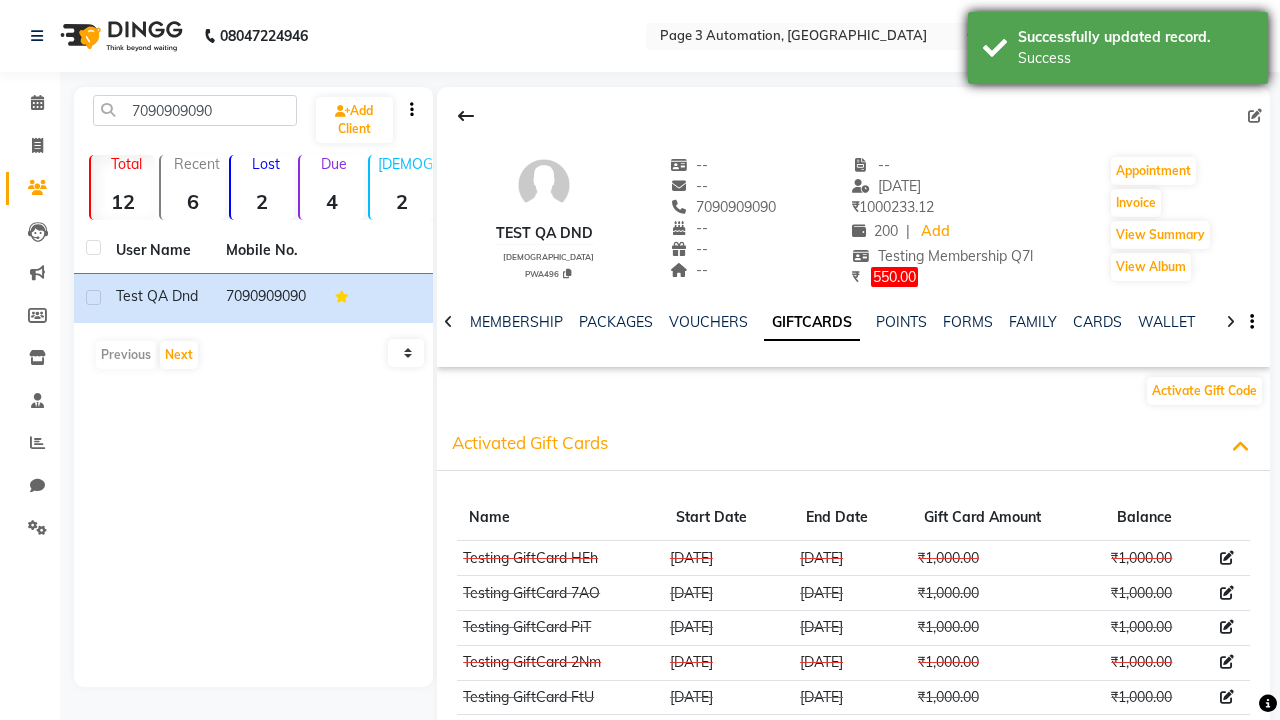 click on "Success" at bounding box center [1135, 58] 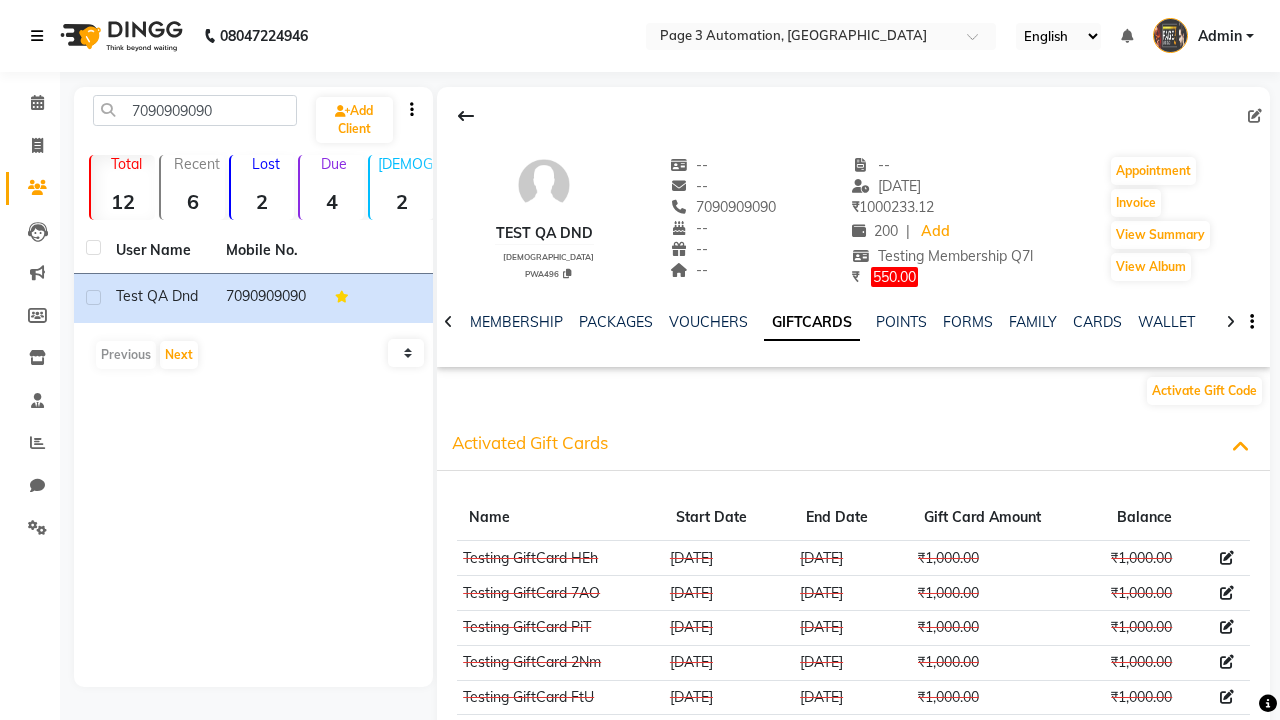 click at bounding box center [37, 36] 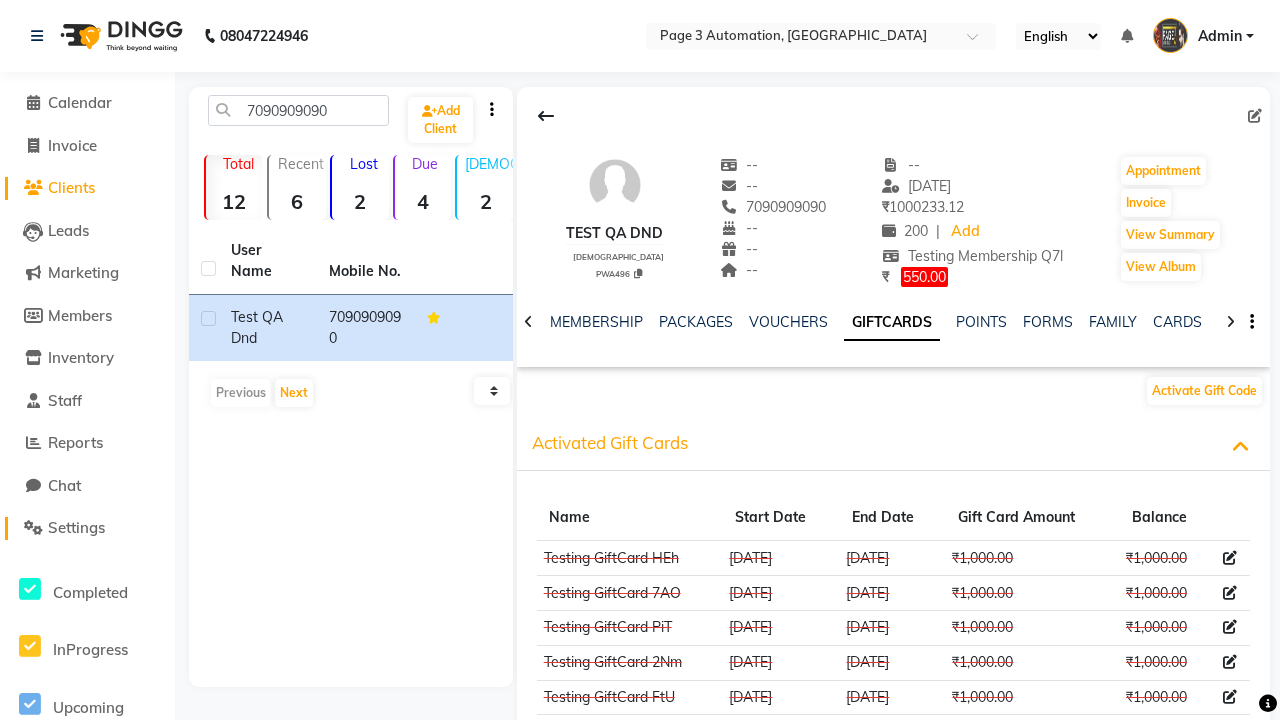click on "Settings" 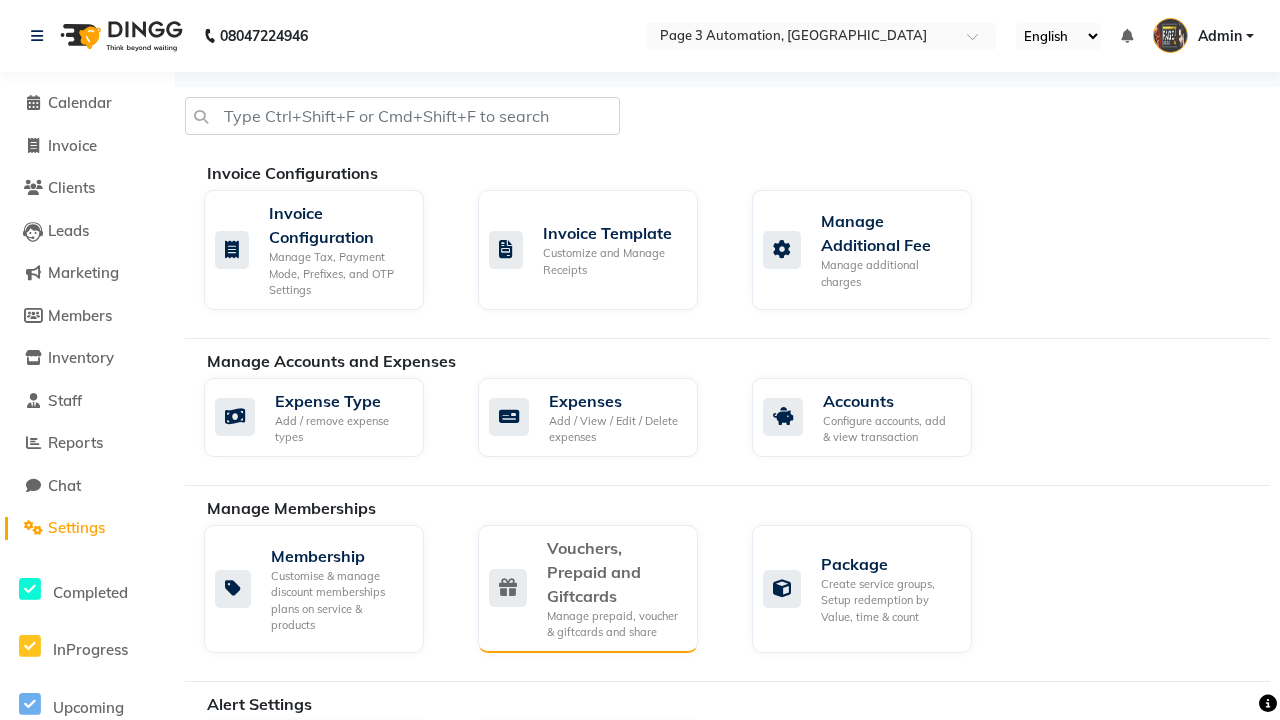 click on "Vouchers, Prepaid and Giftcards" 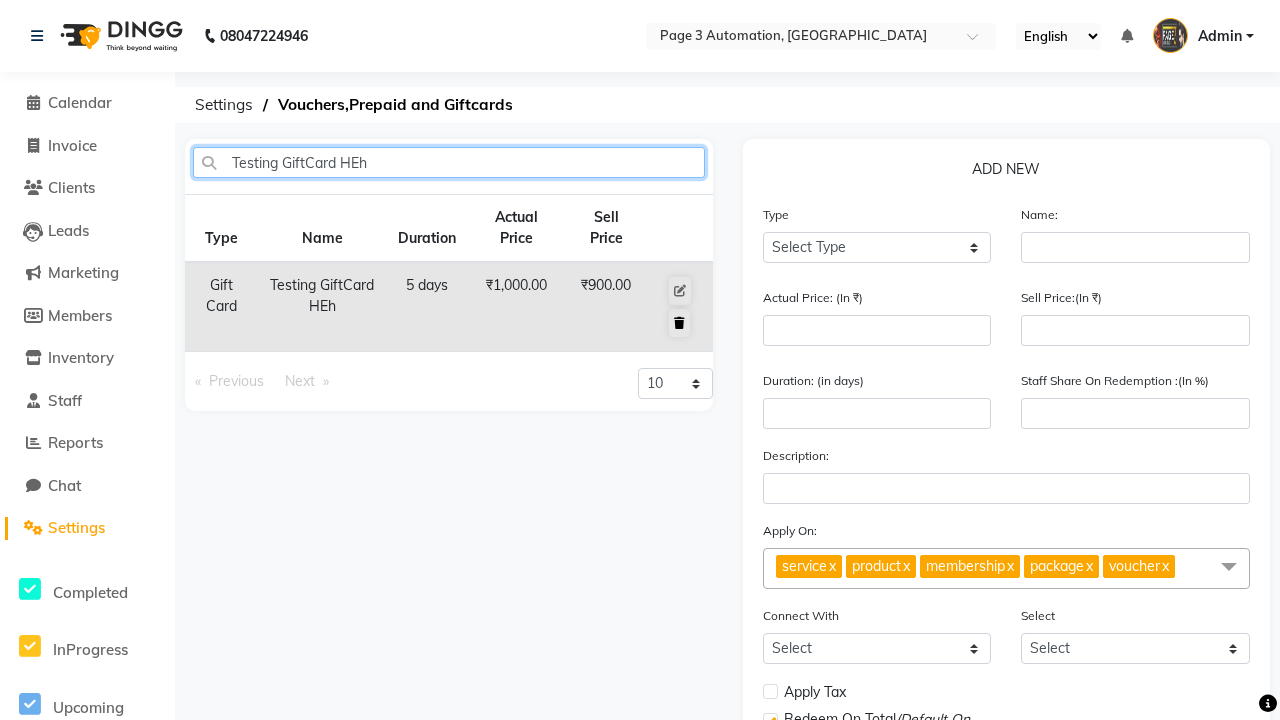 type on "Testing GiftCard HEh" 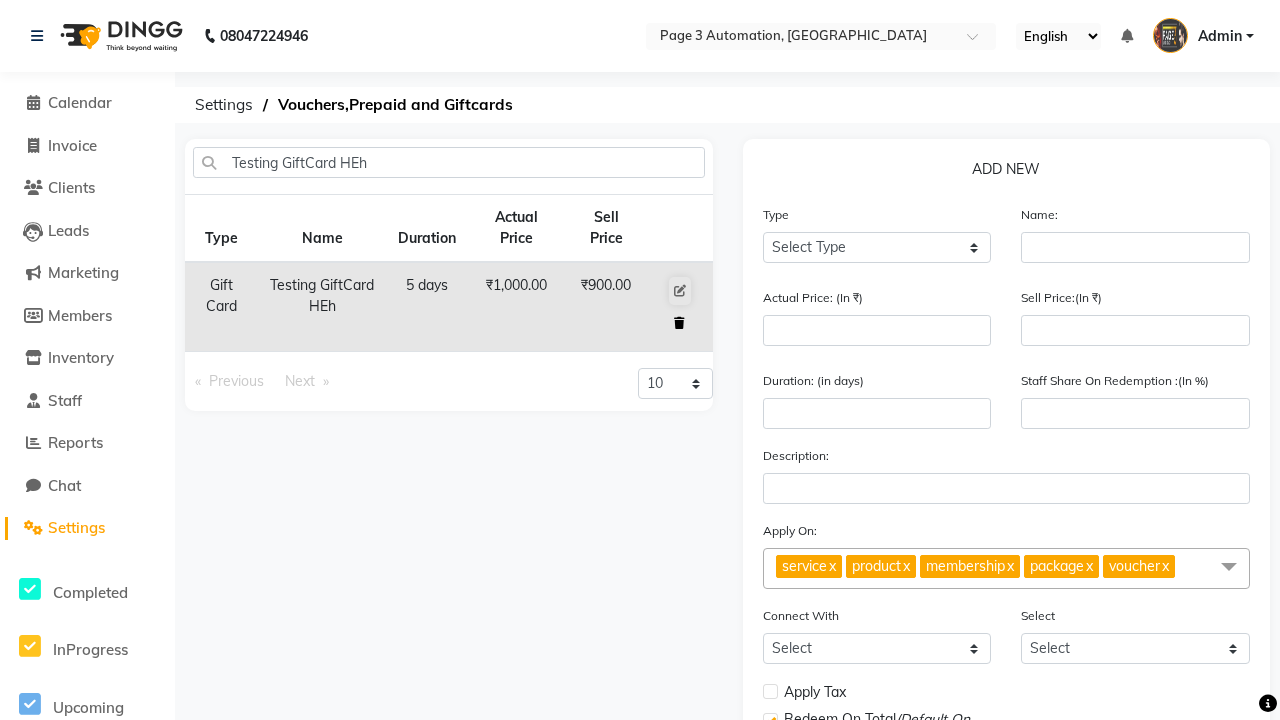 click 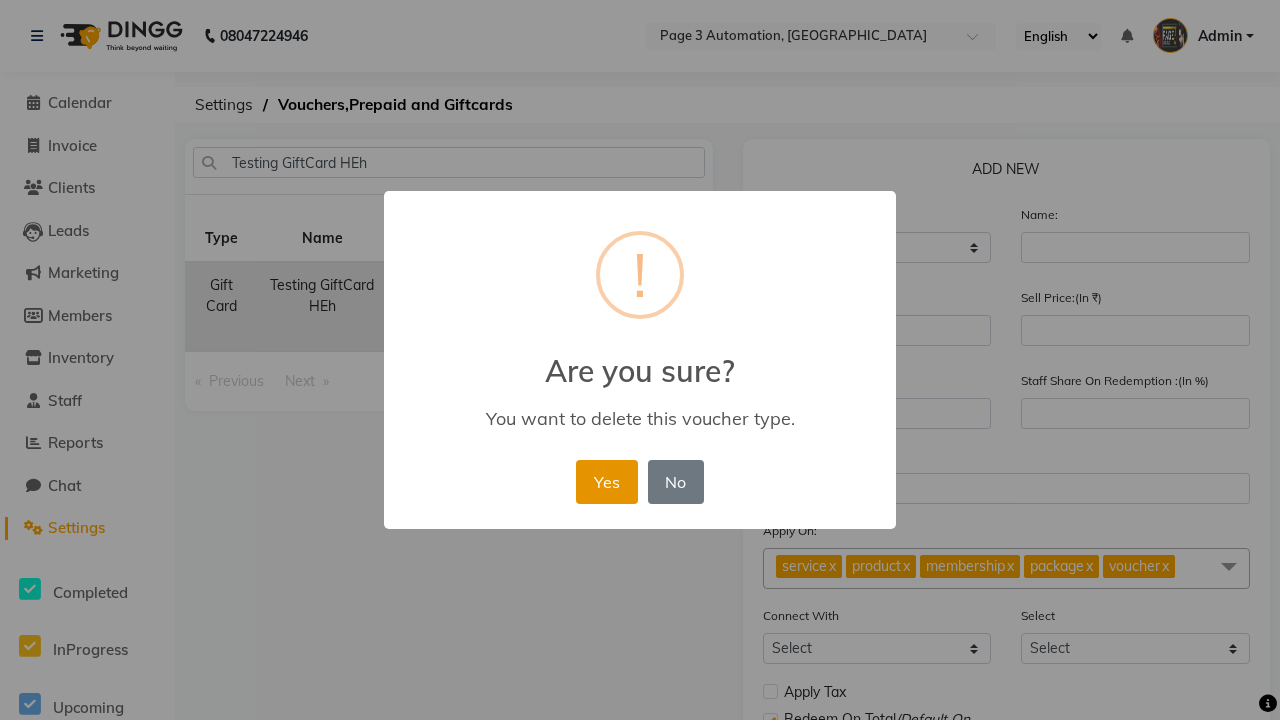 click on "Yes" at bounding box center (606, 482) 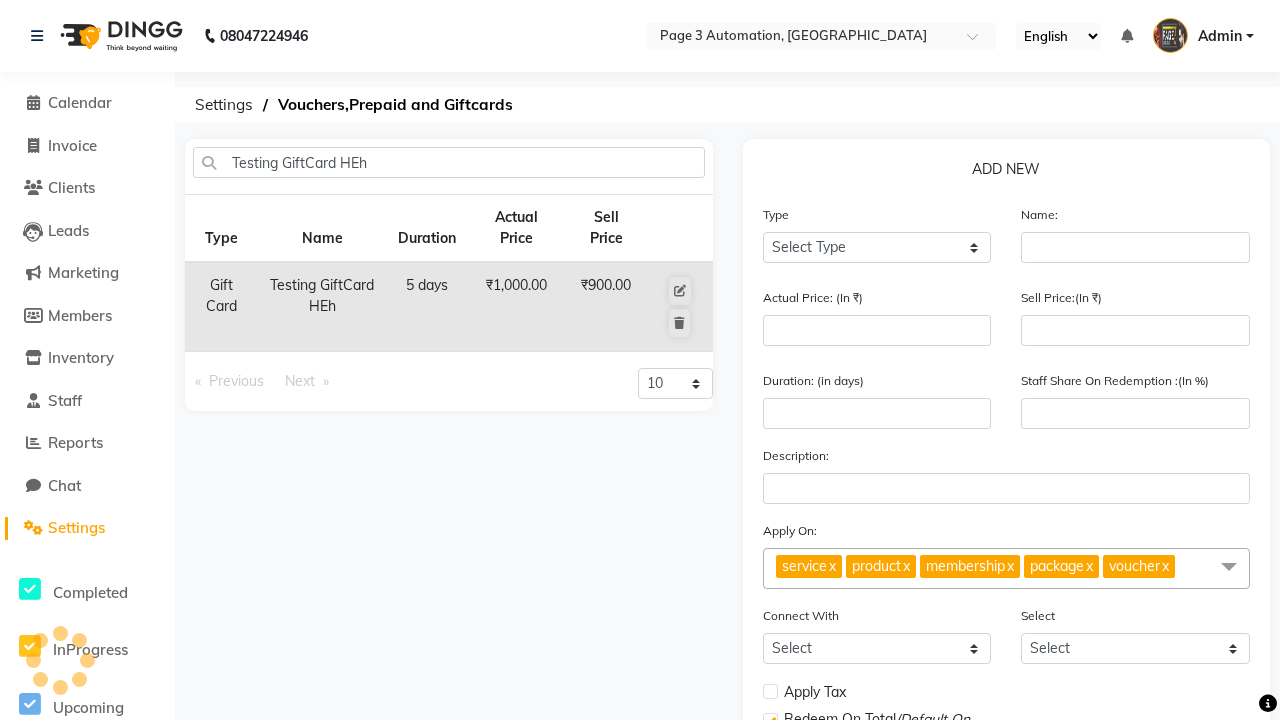 type 